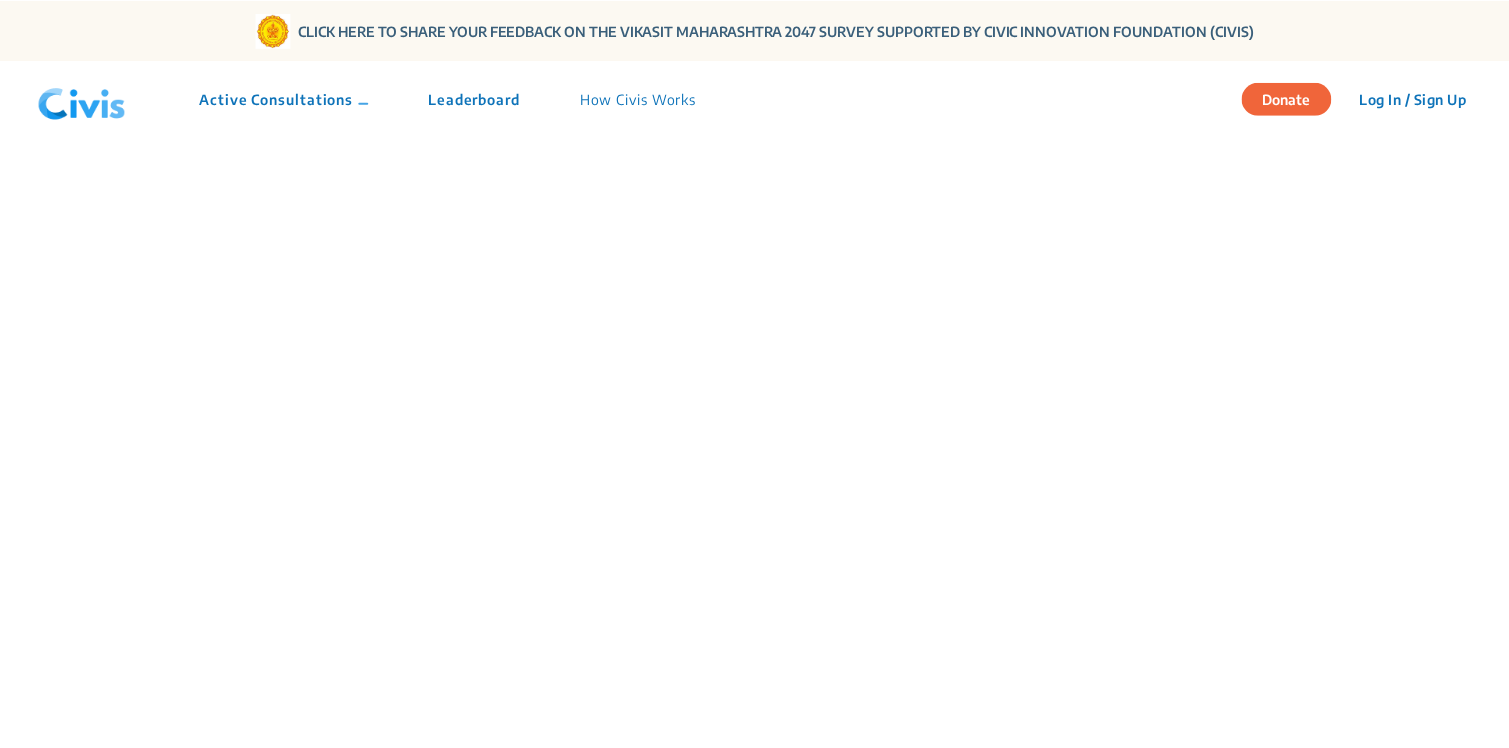 scroll, scrollTop: 0, scrollLeft: 0, axis: both 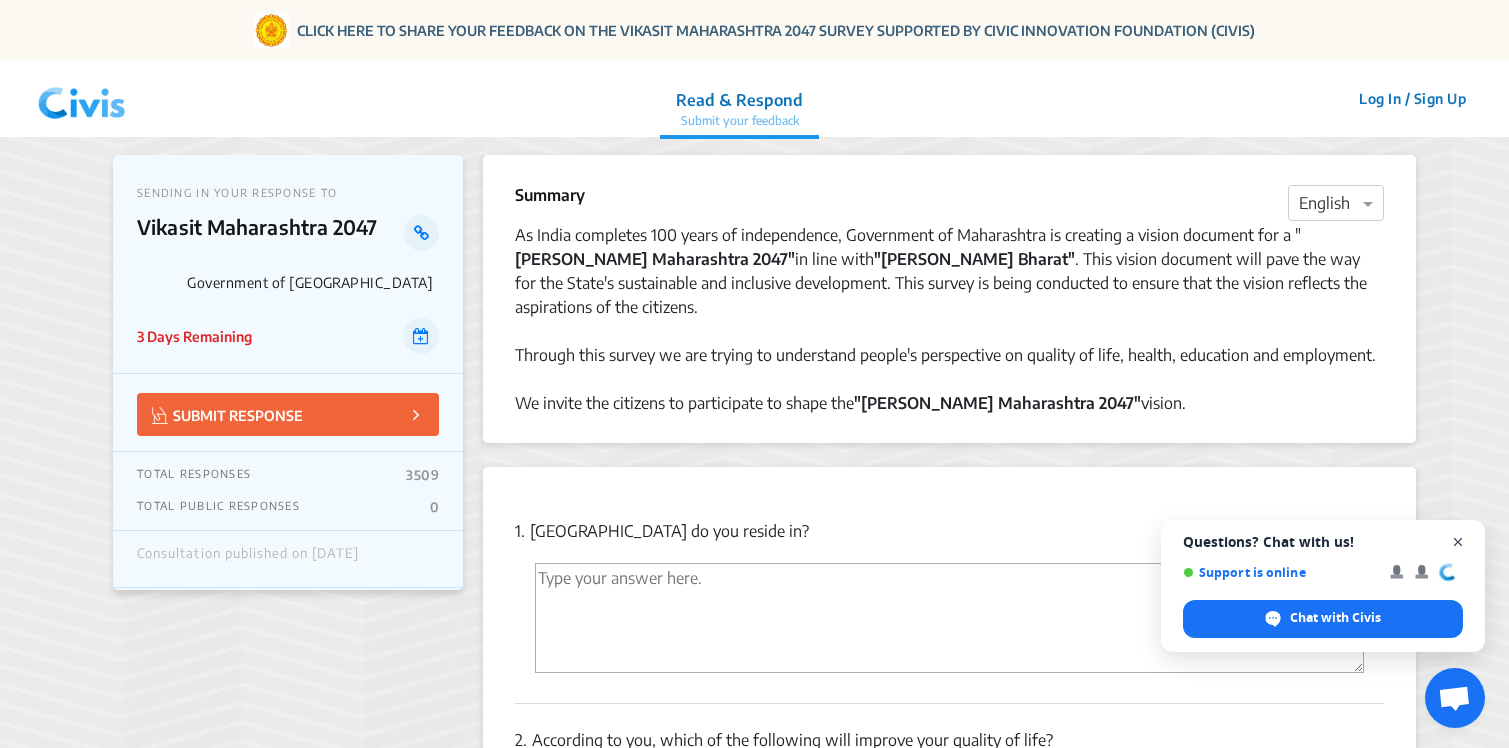 click at bounding box center (1458, 542) 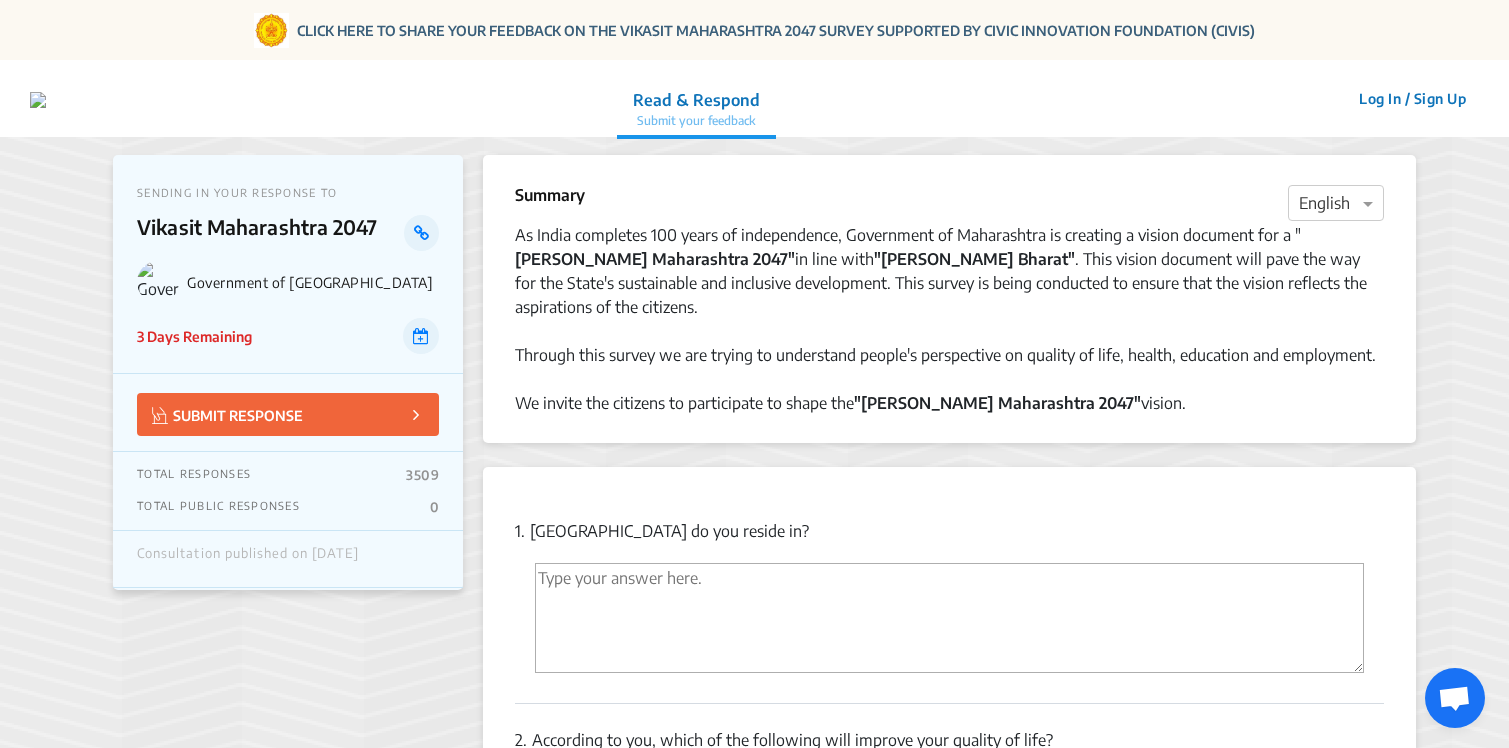 click at bounding box center (949, 618) 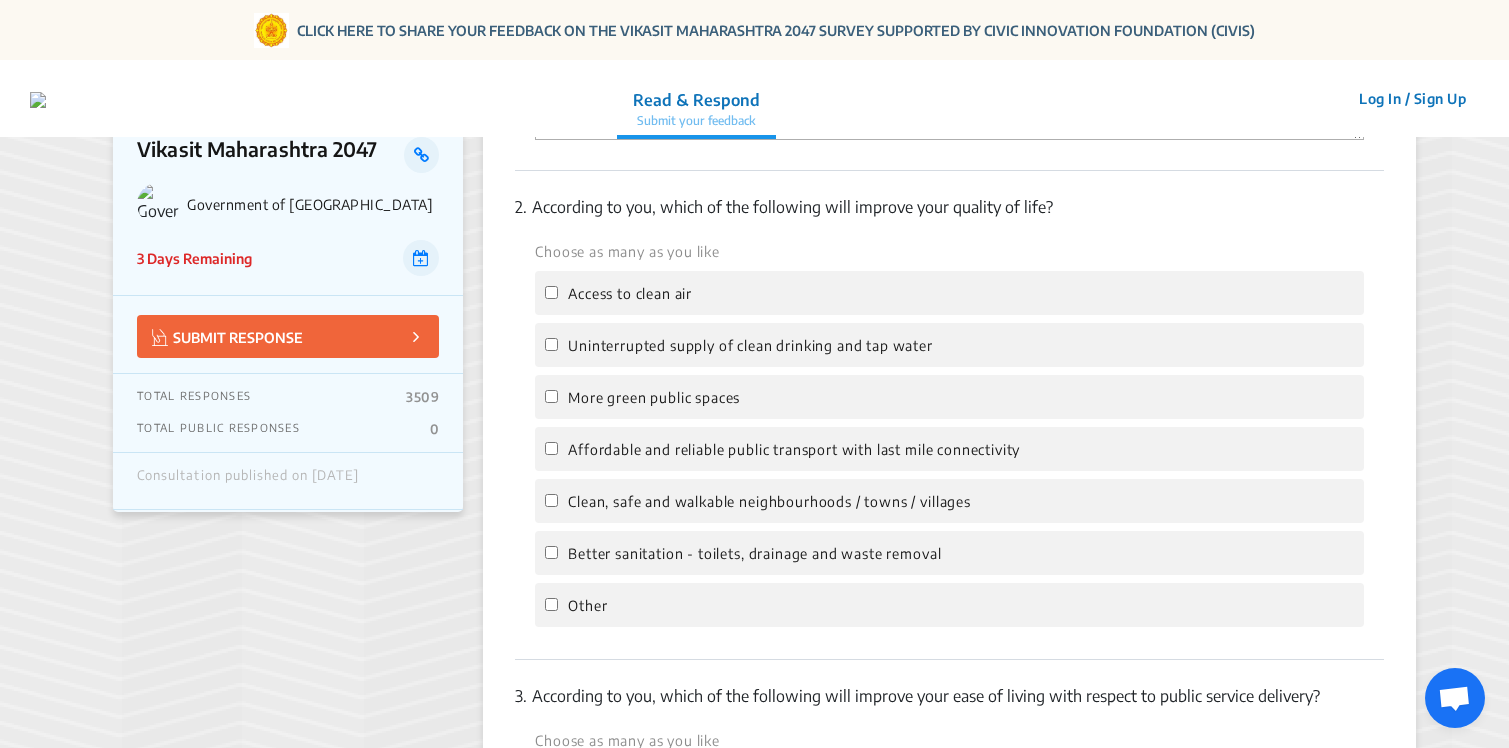 scroll, scrollTop: 535, scrollLeft: 0, axis: vertical 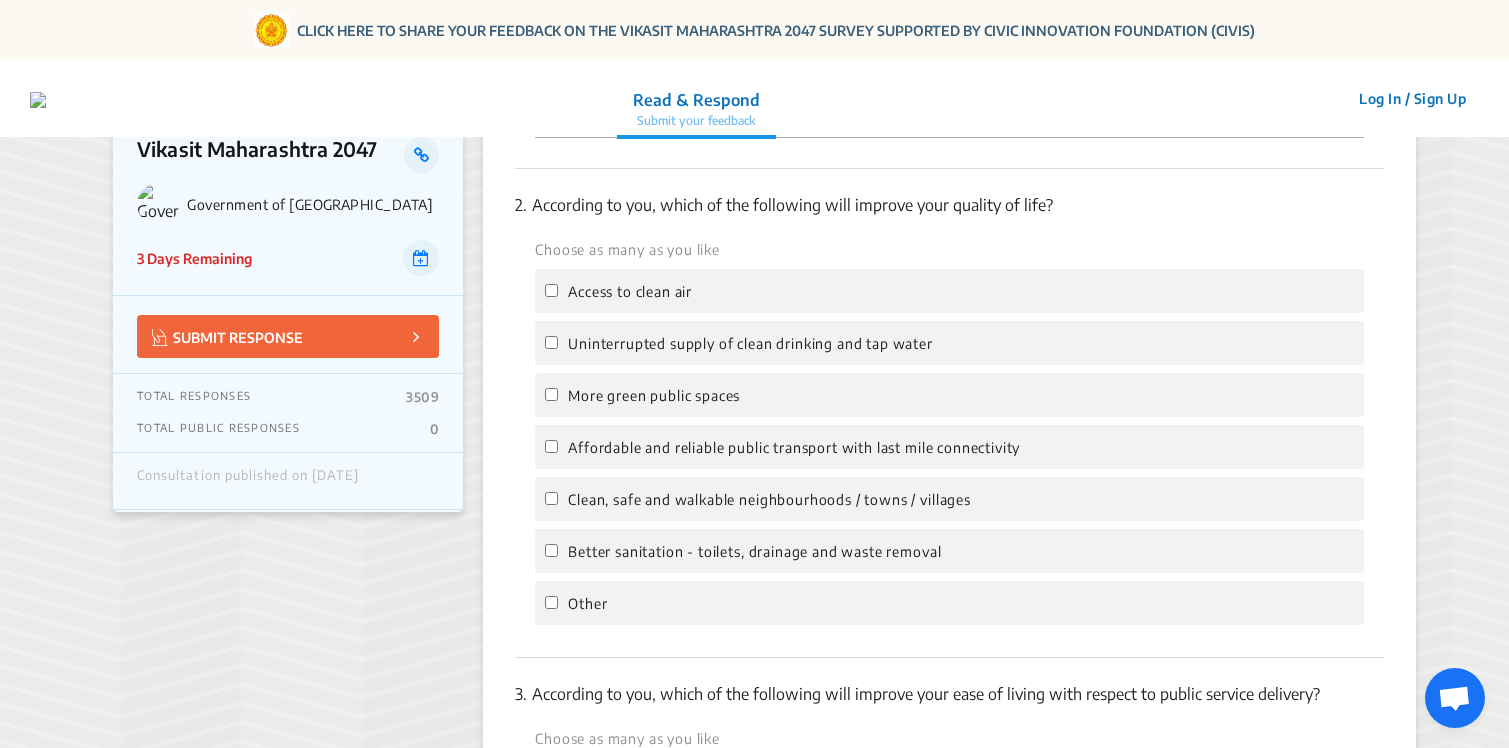 type on "[GEOGRAPHIC_DATA]" 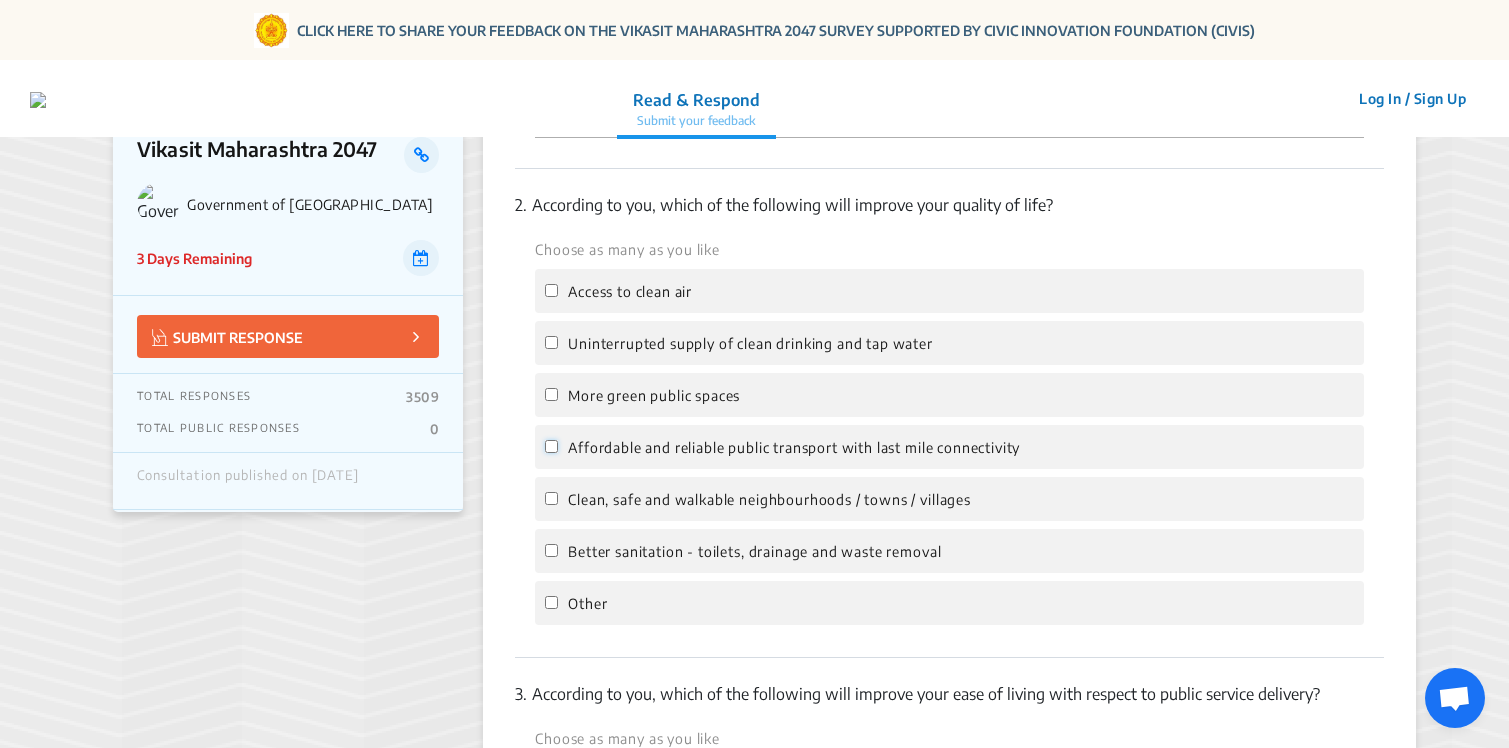 click on "Affordable and reliable public transport with last mile connectivity" 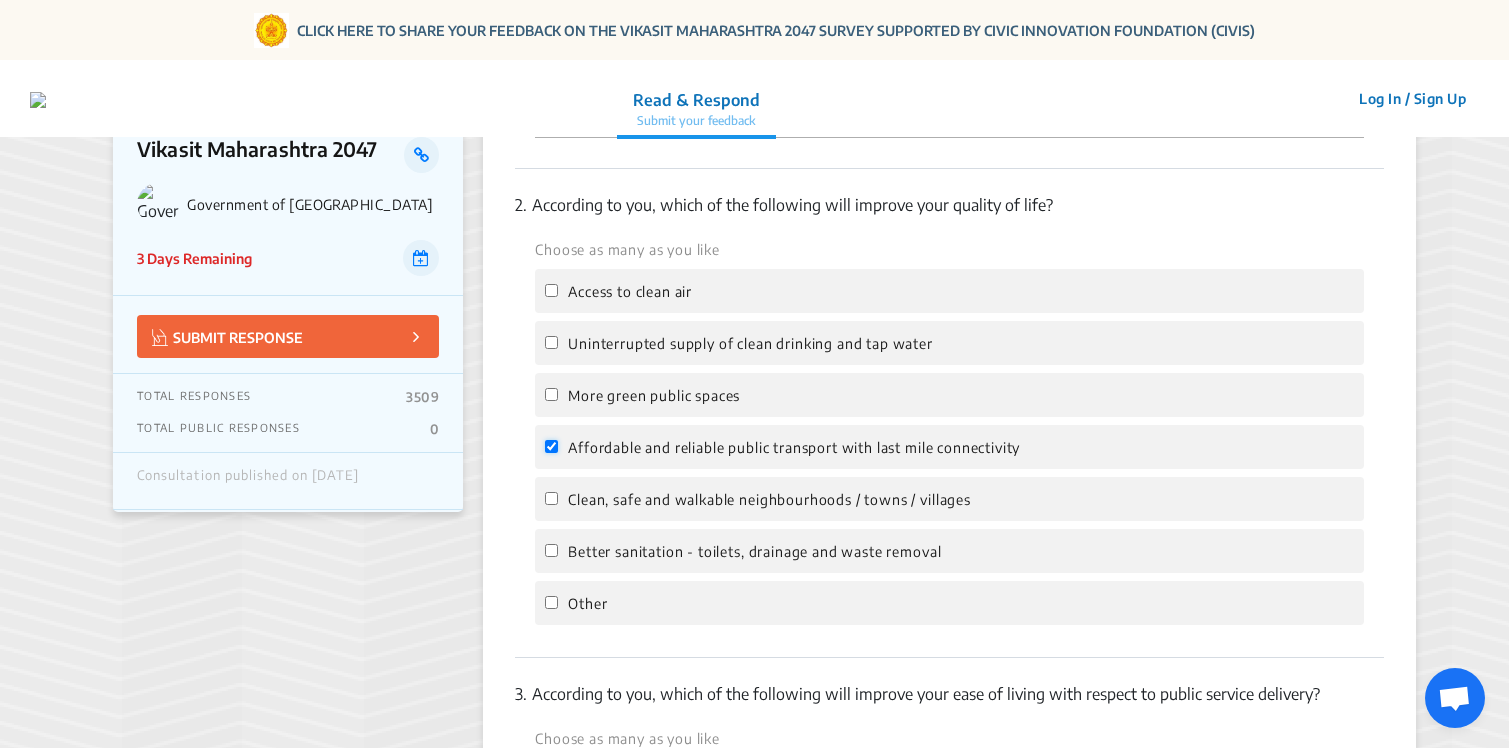 checkbox on "true" 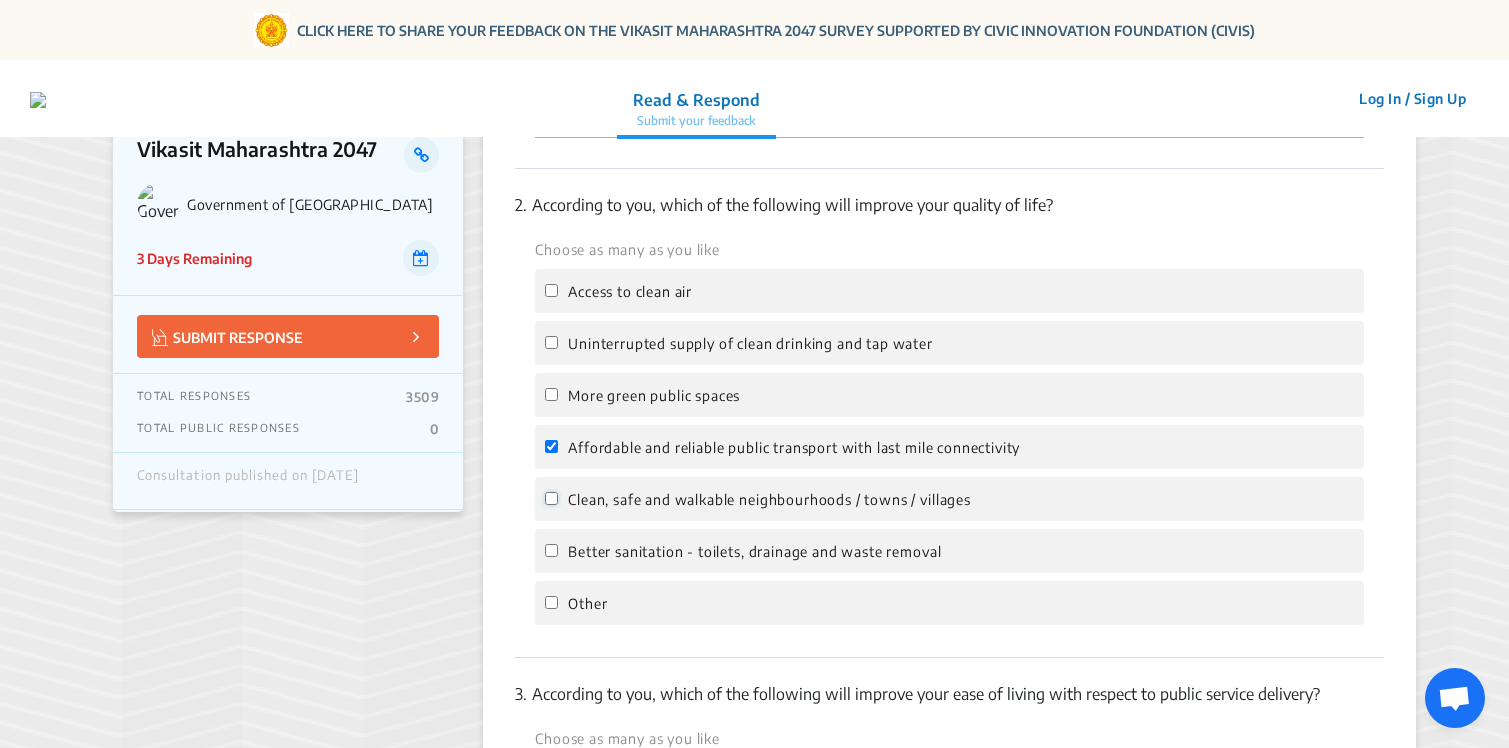 click on "Clean, safe and walkable neighbourhoods / towns / villages" 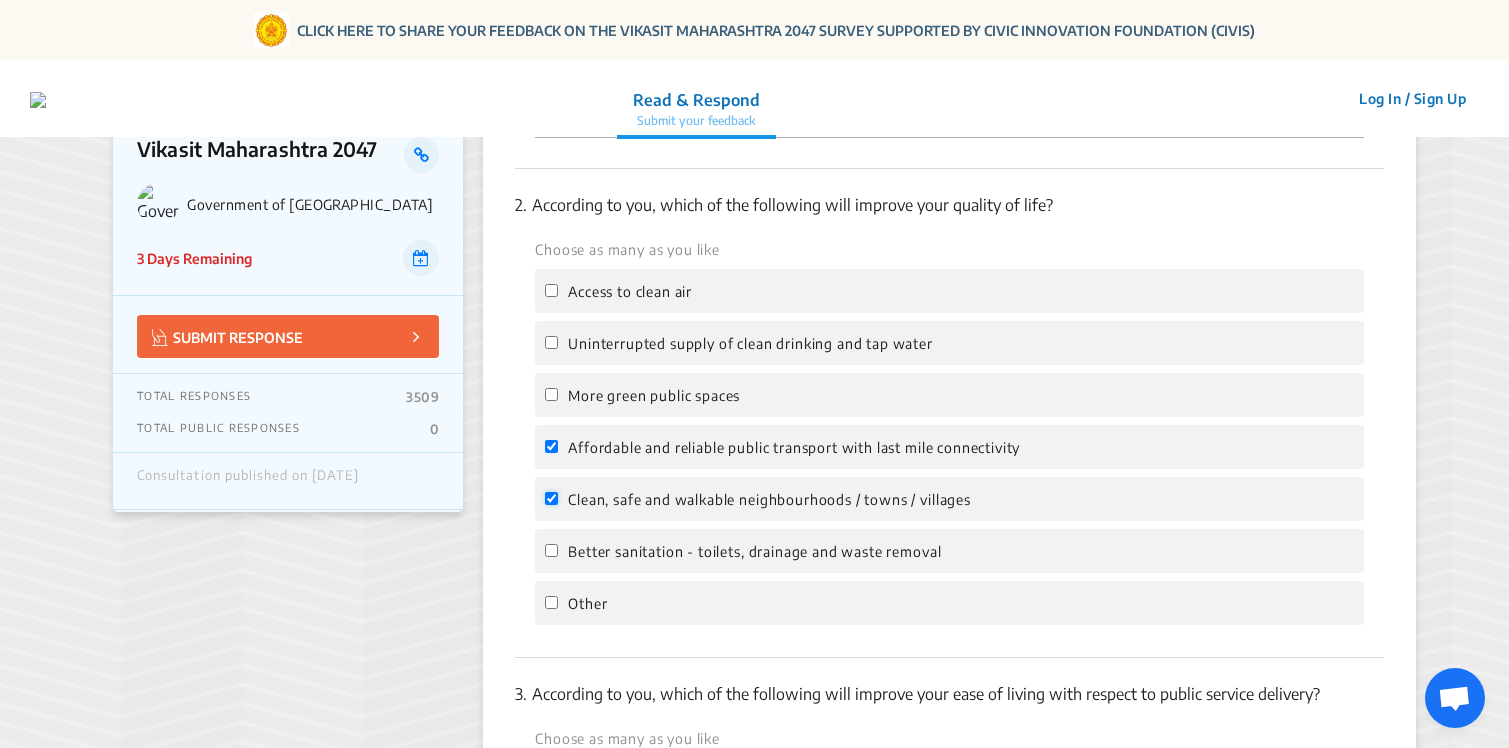 checkbox on "true" 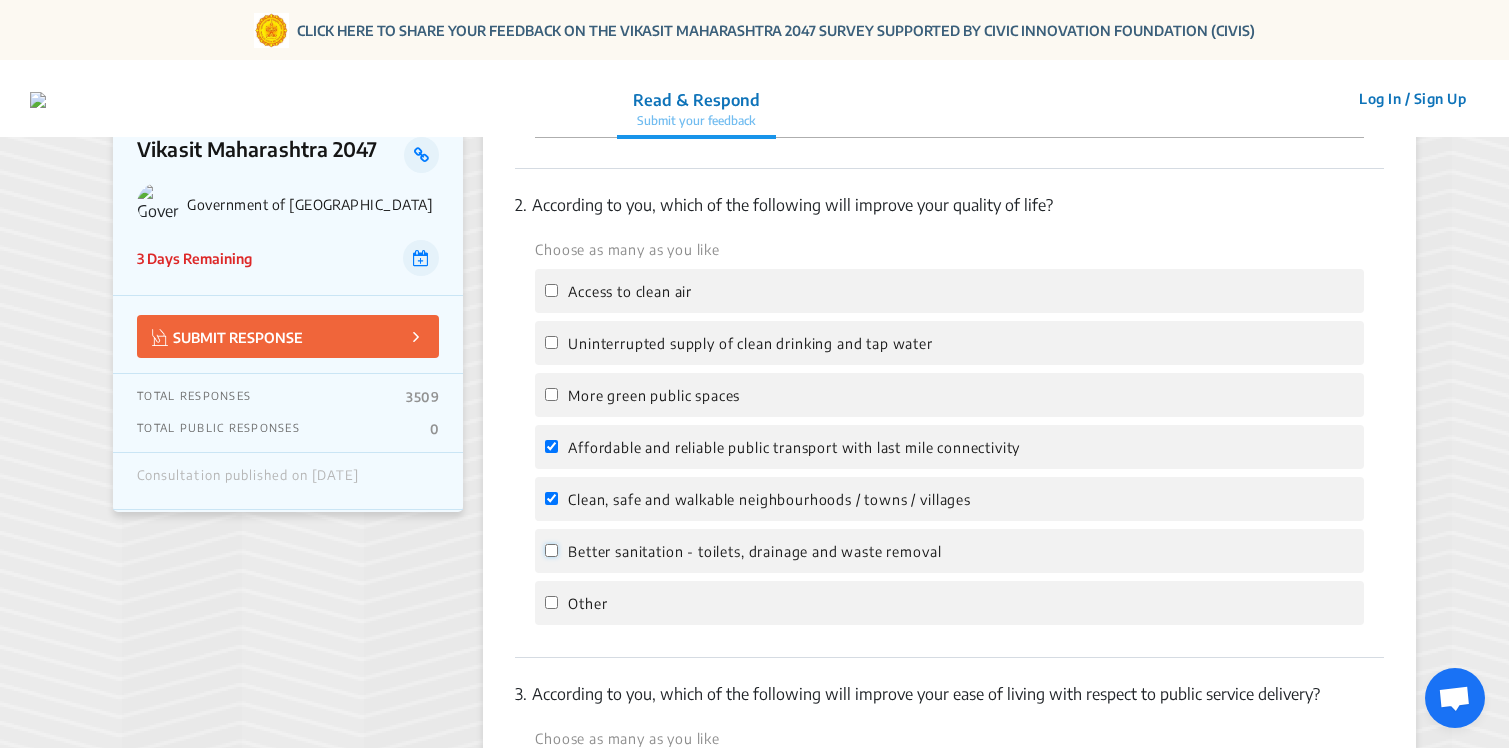 click on "Better sanitation - toilets, drainage and waste removal" 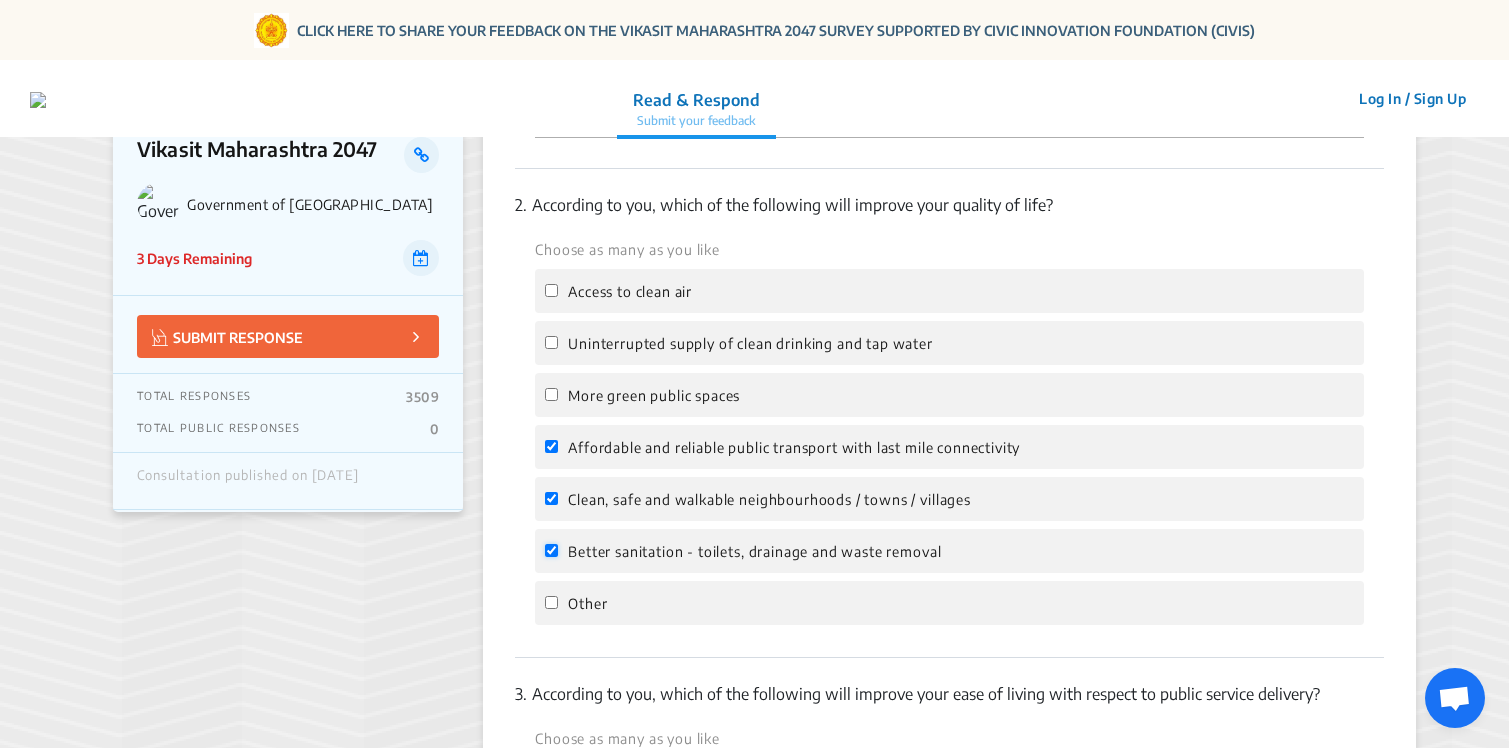 checkbox on "true" 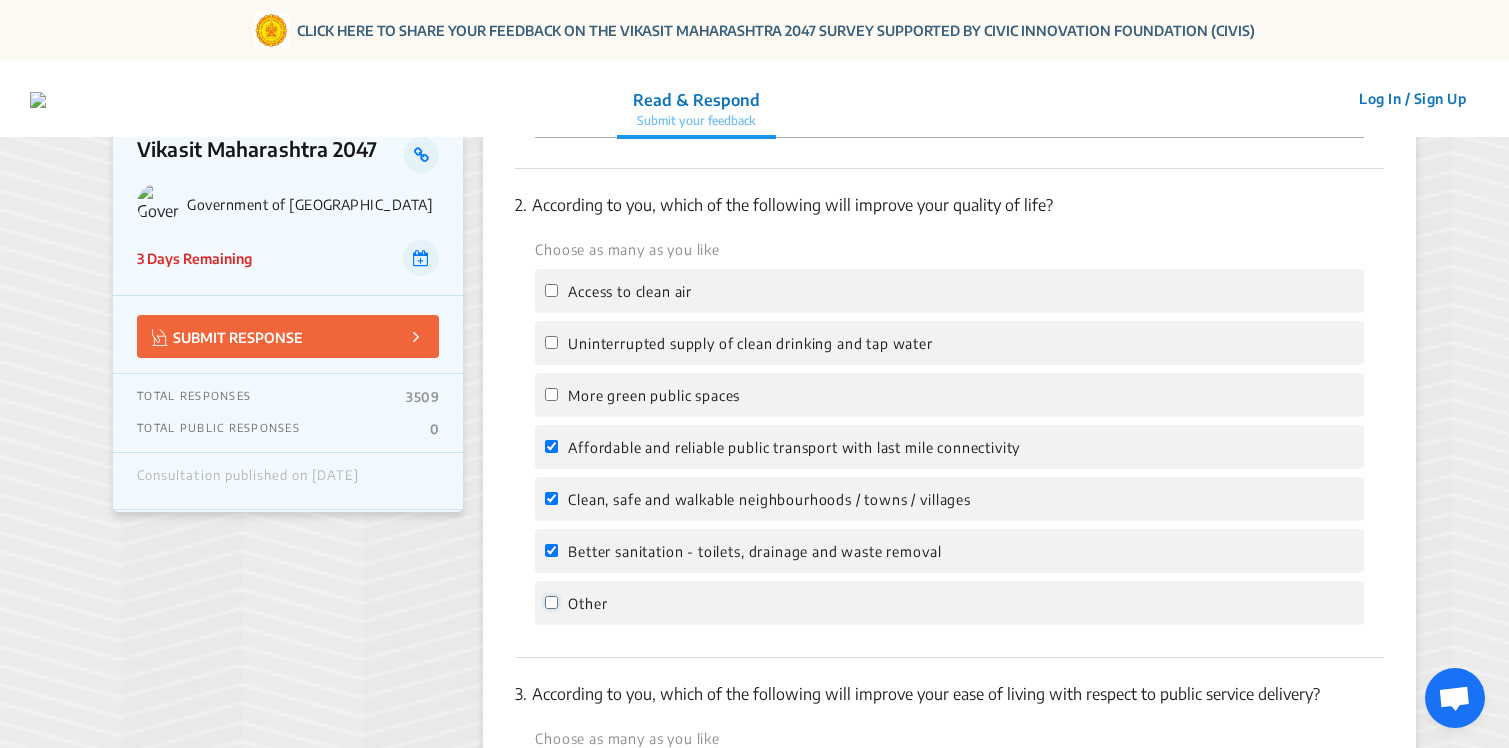 click on "Other" 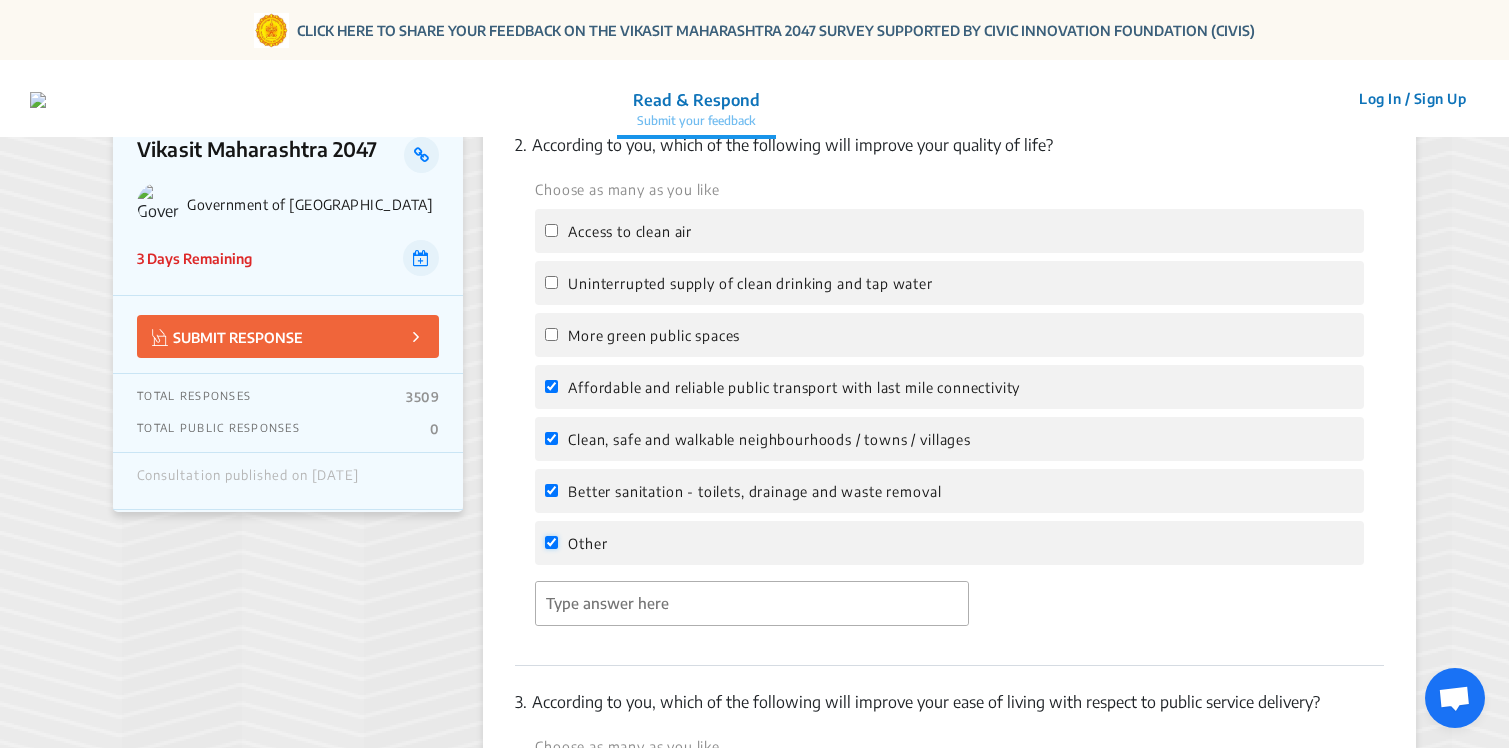 scroll, scrollTop: 579, scrollLeft: 0, axis: vertical 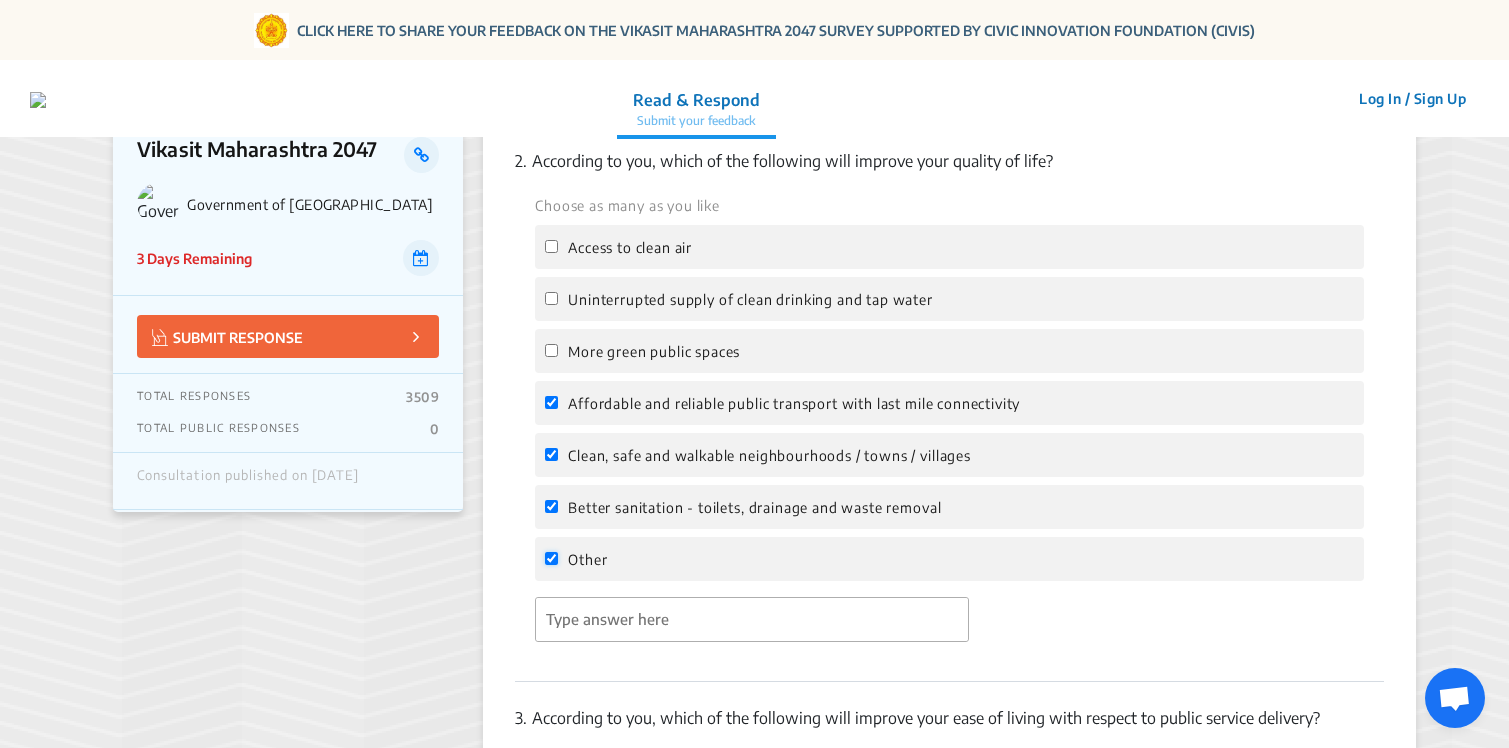 click on "Other" 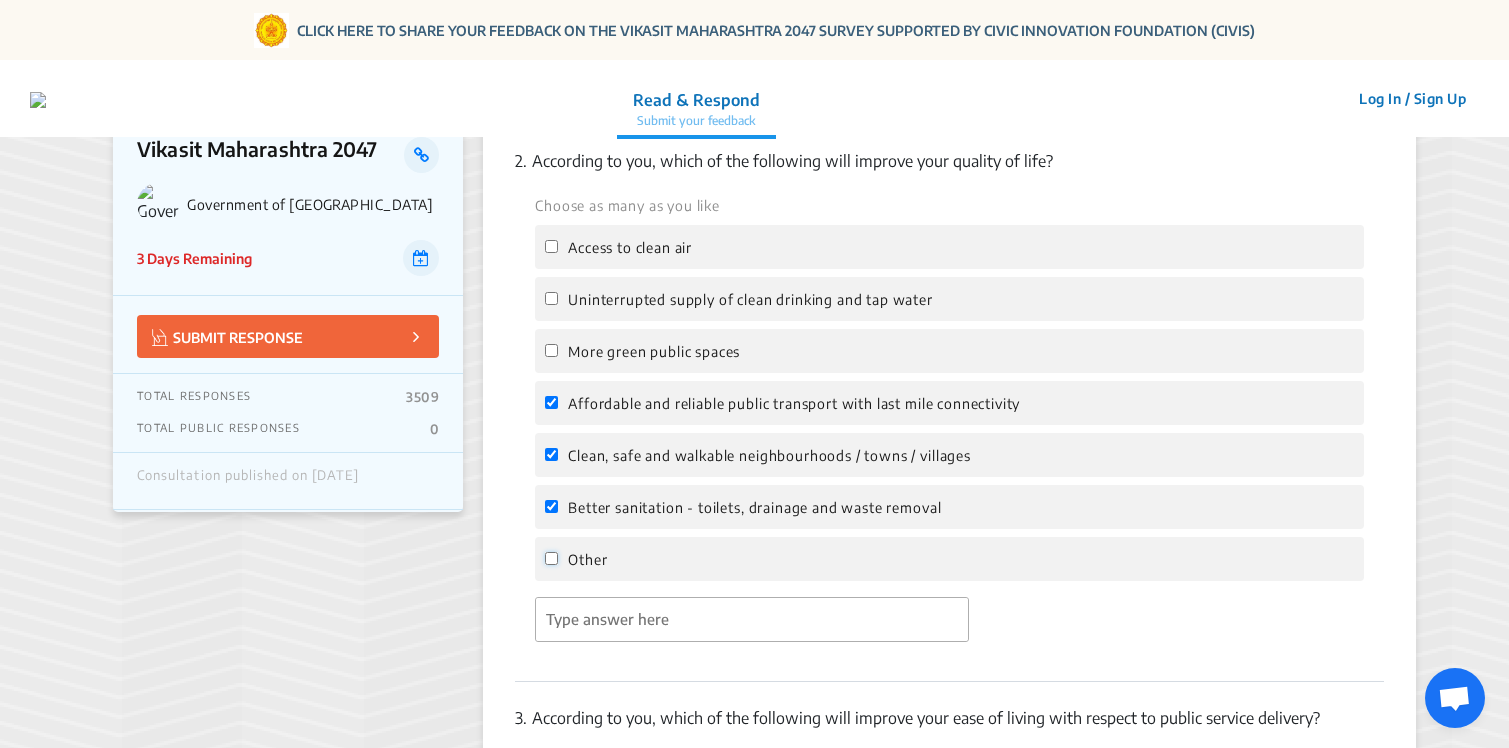 checkbox on "false" 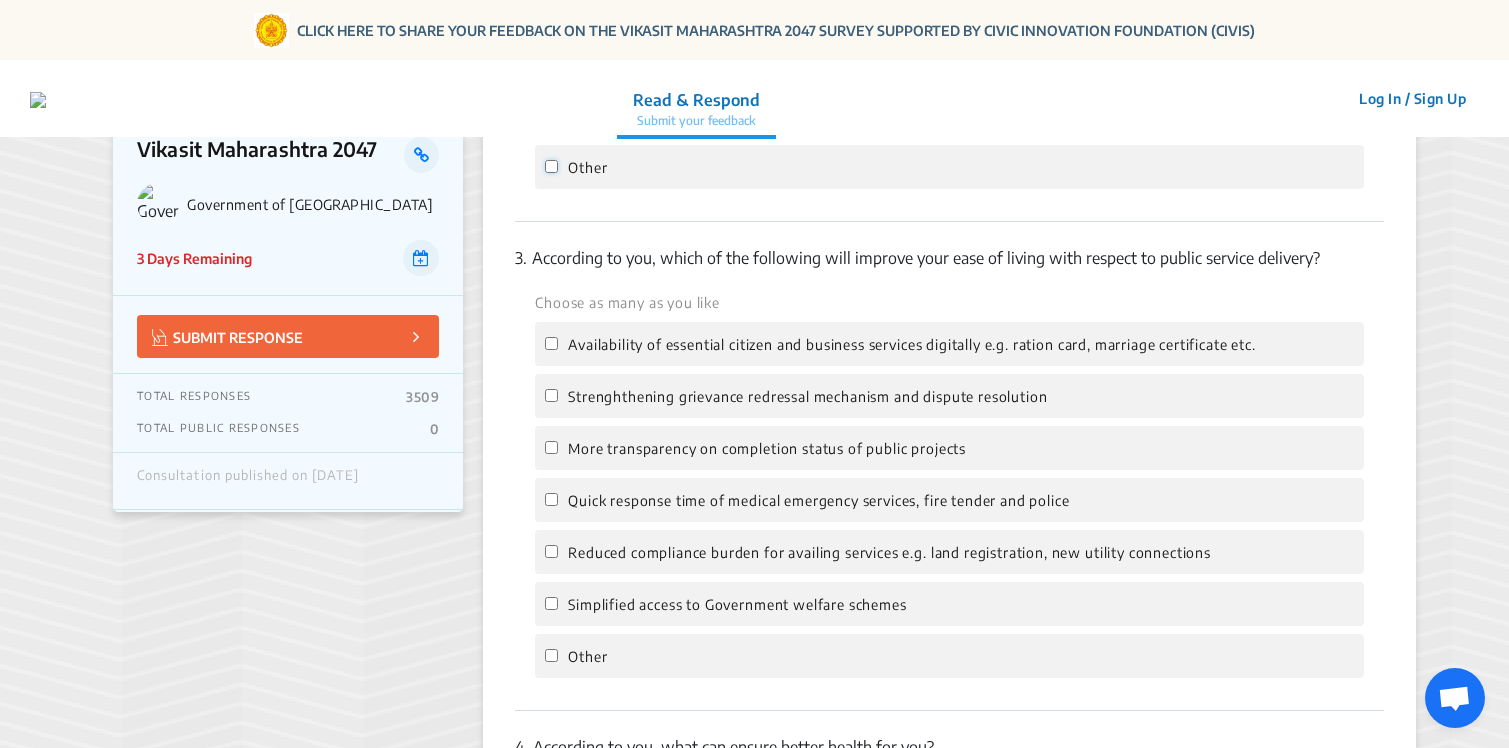 scroll, scrollTop: 973, scrollLeft: 0, axis: vertical 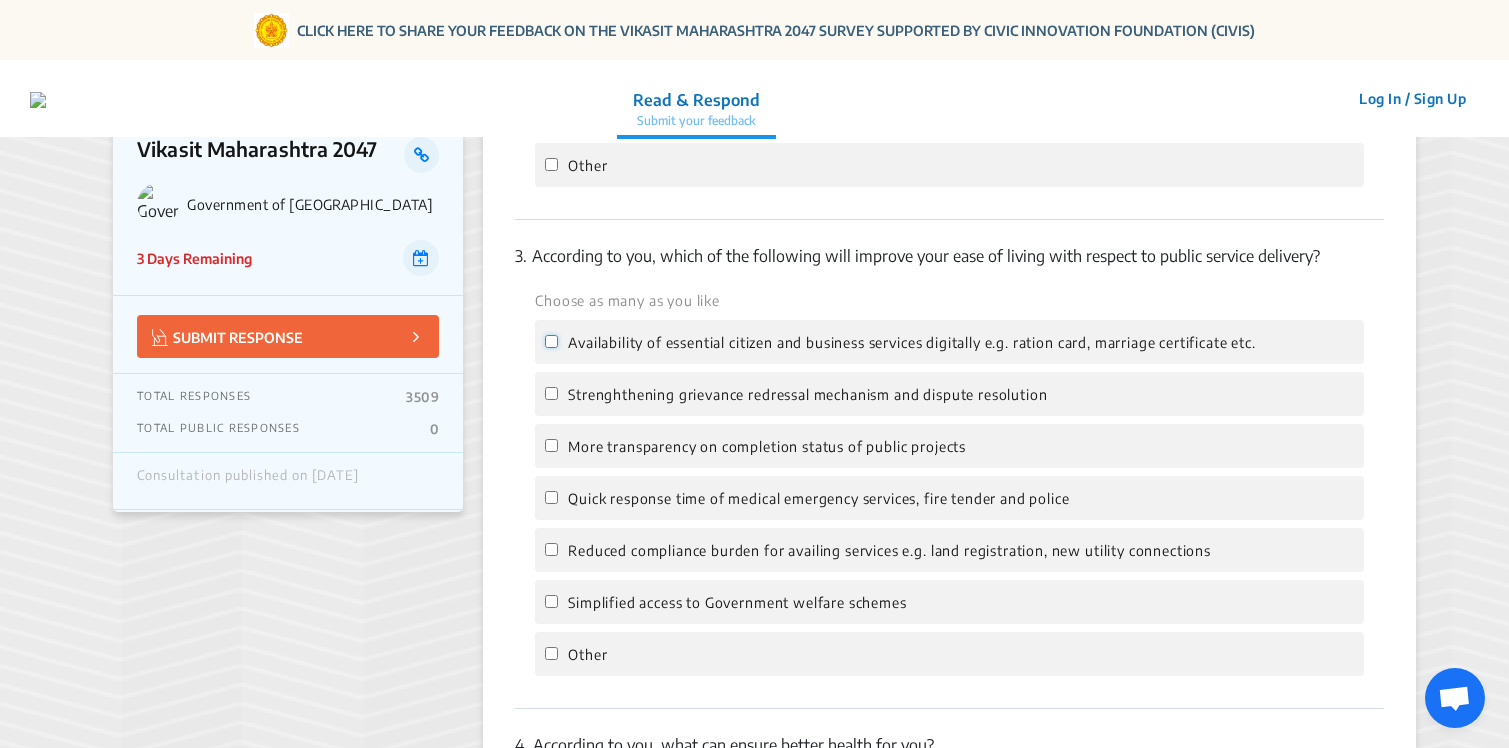 click on "Availability of essential citizen and business services digitally e.g. ration card, marriage certificate etc." 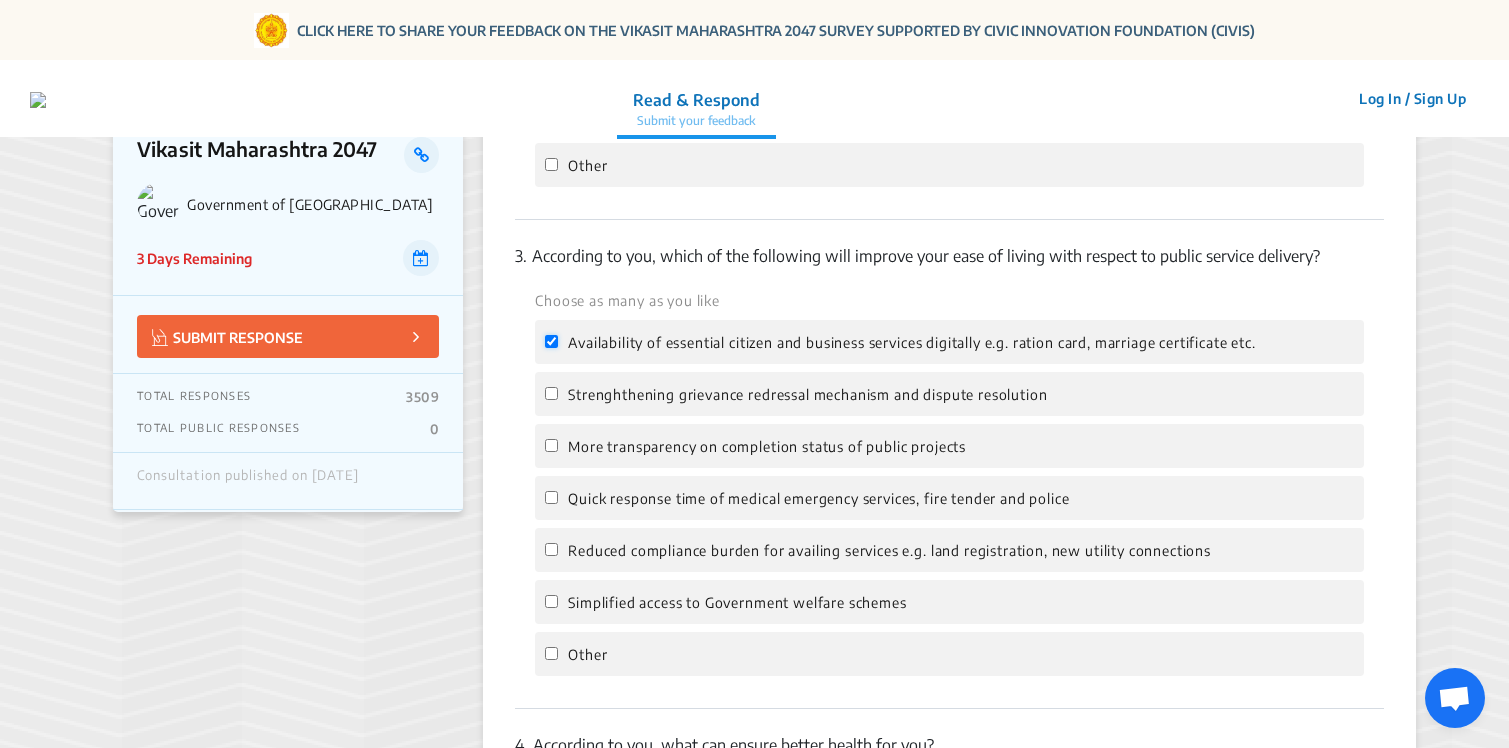 checkbox on "true" 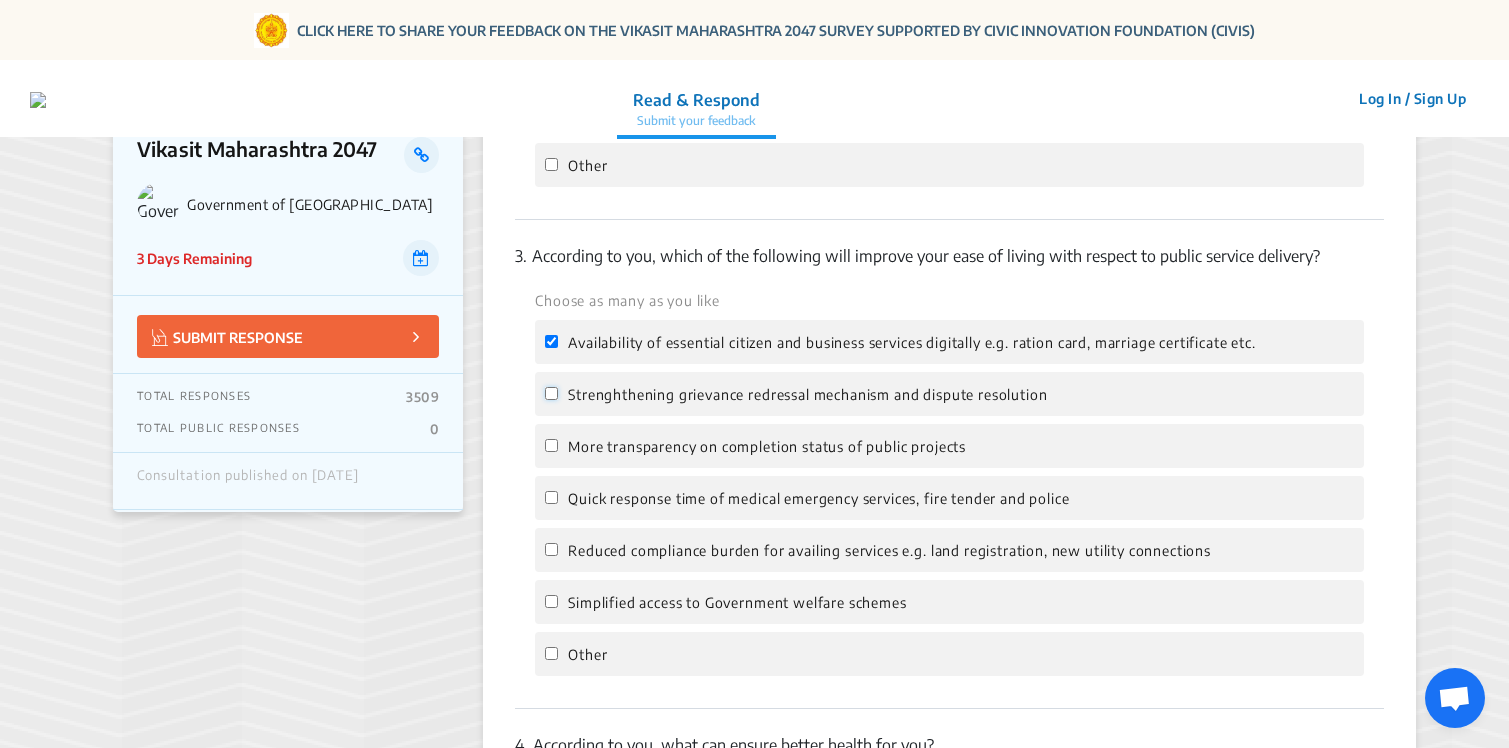 click on "Strenghthening grievance redressal mechanism and dispute resolution" 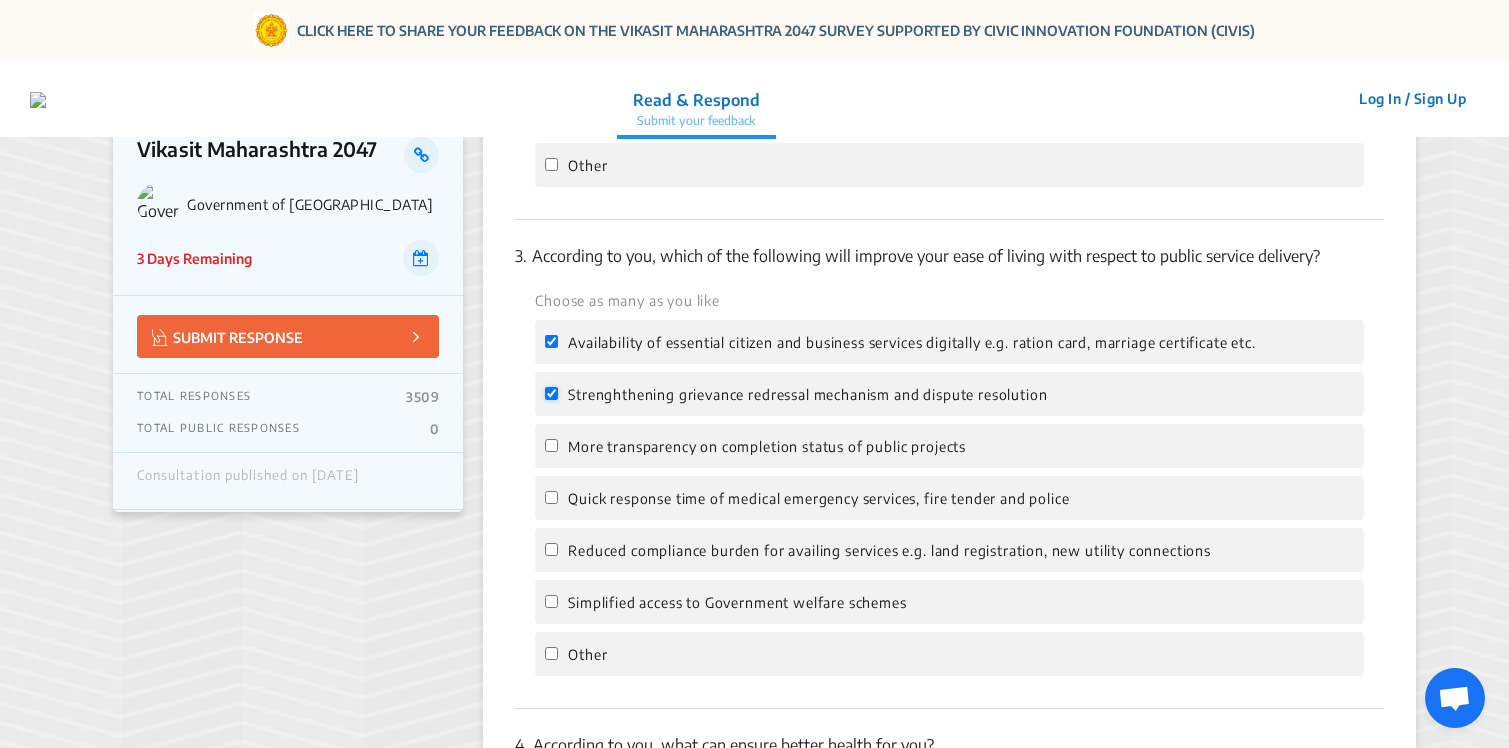 checkbox on "true" 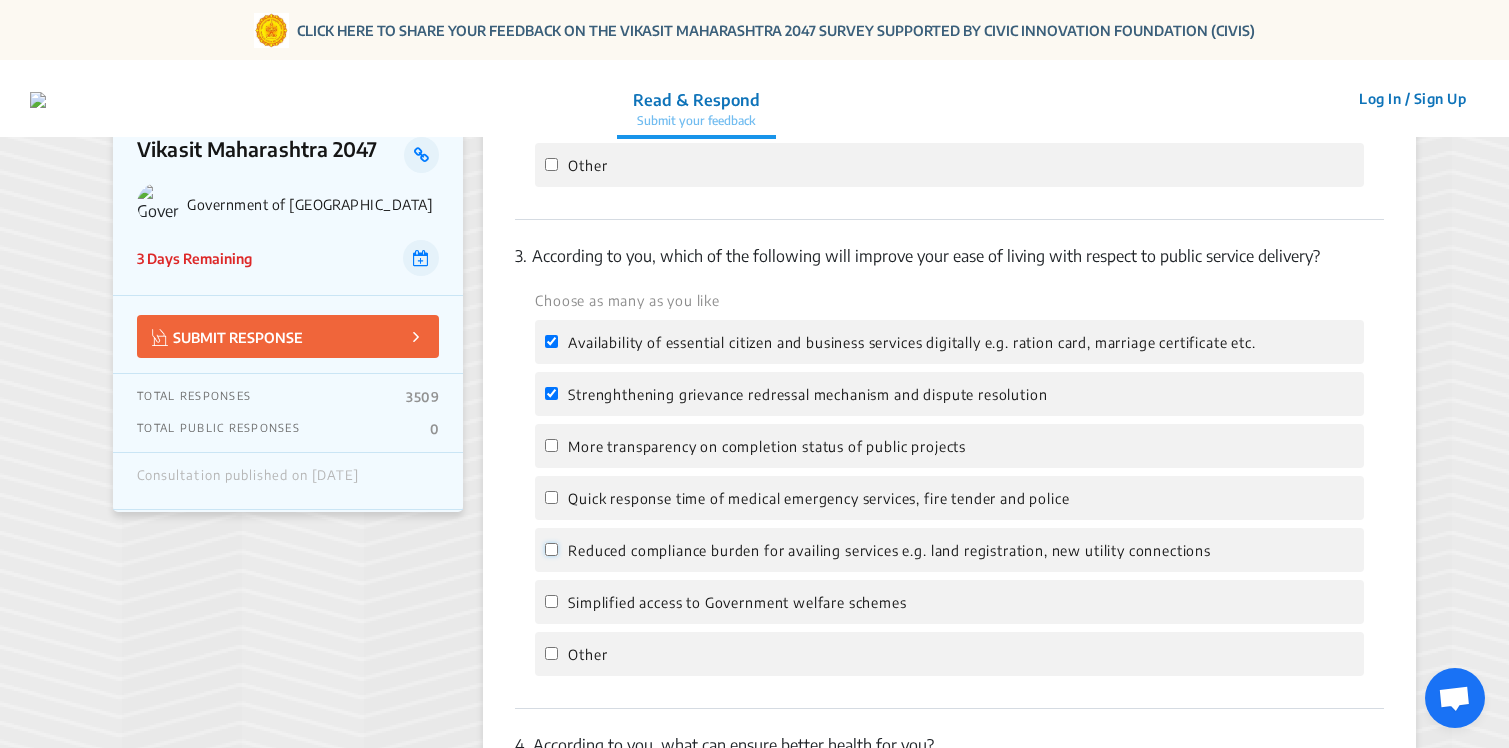 click on "Reduced compliance burden for availing services e.g. land registration, new utility connections" 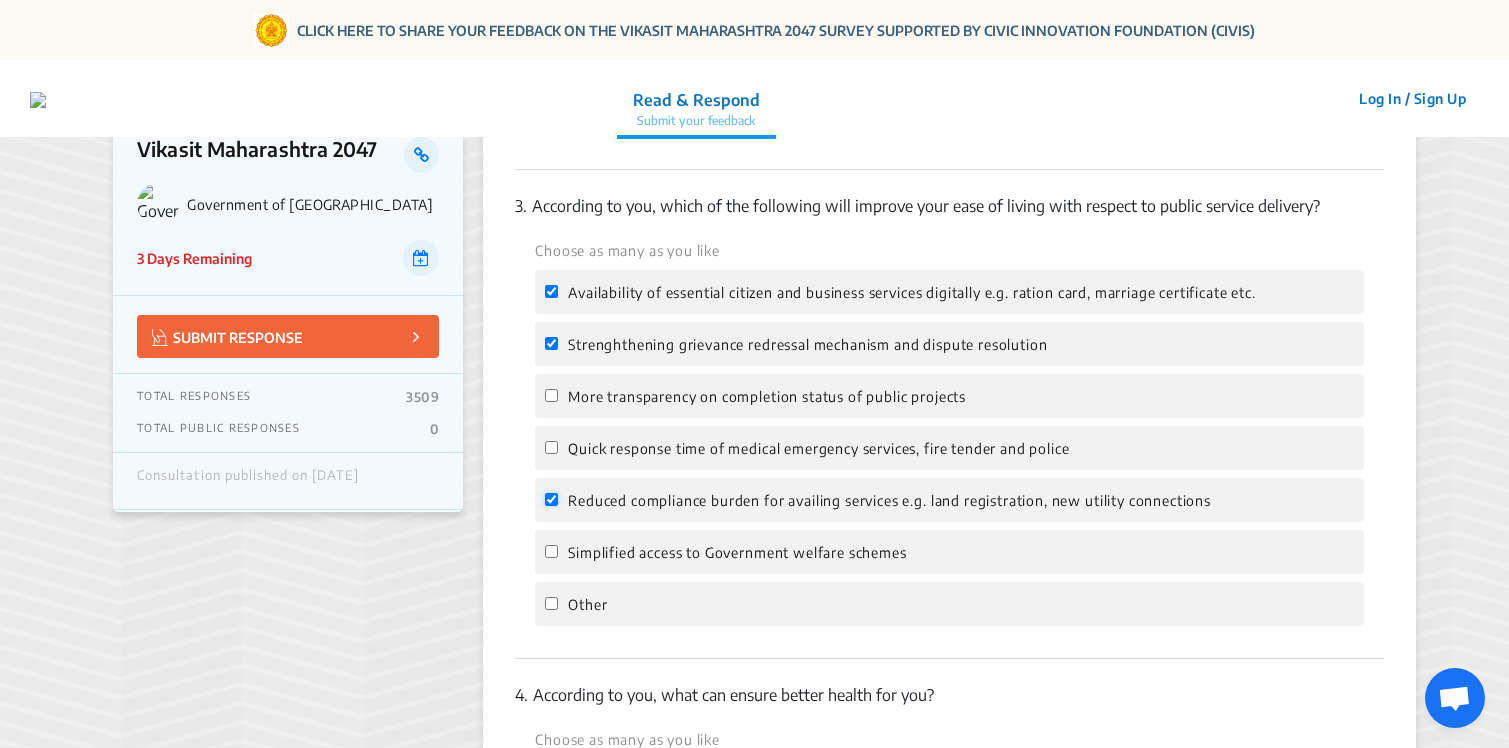 scroll, scrollTop: 1042, scrollLeft: 0, axis: vertical 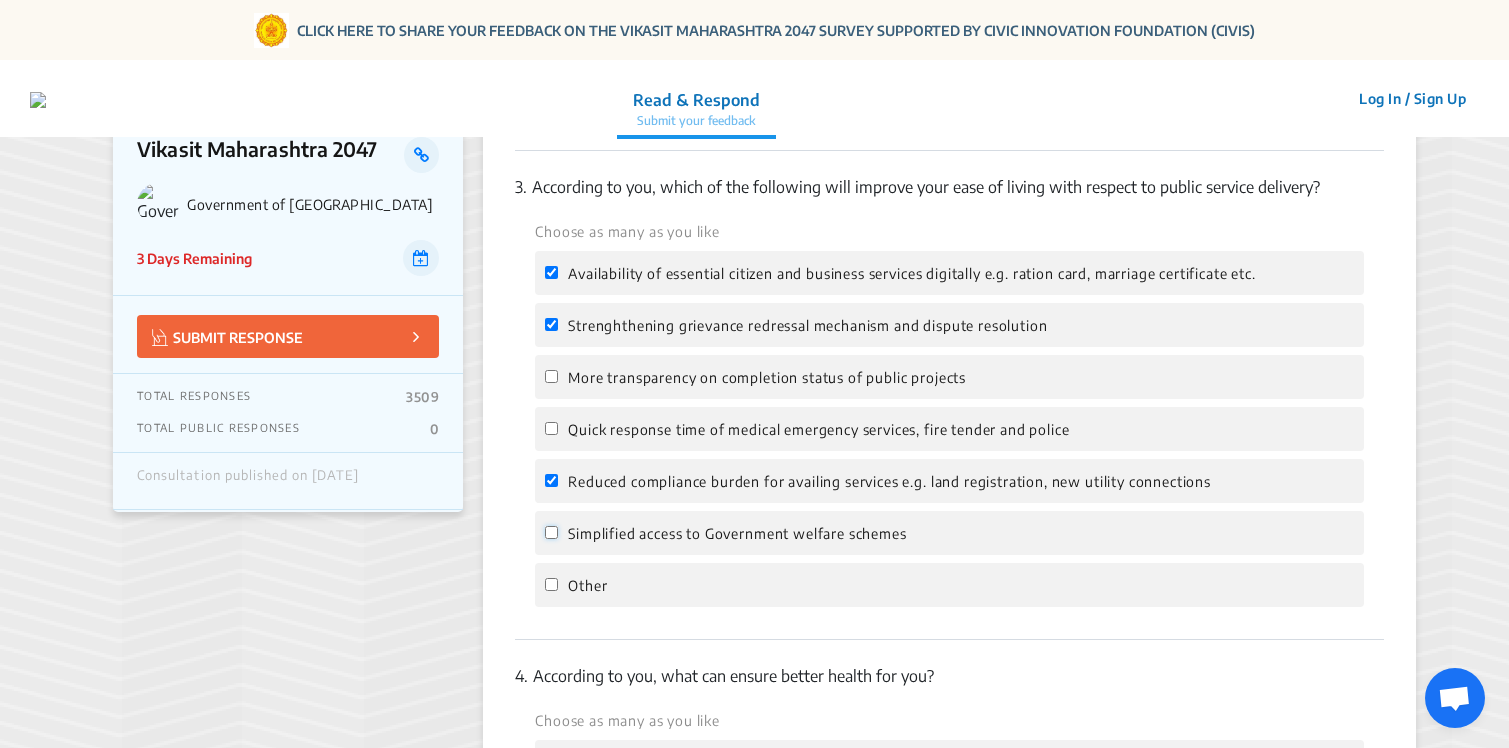 click on "Simplified access to Government welfare schemes" 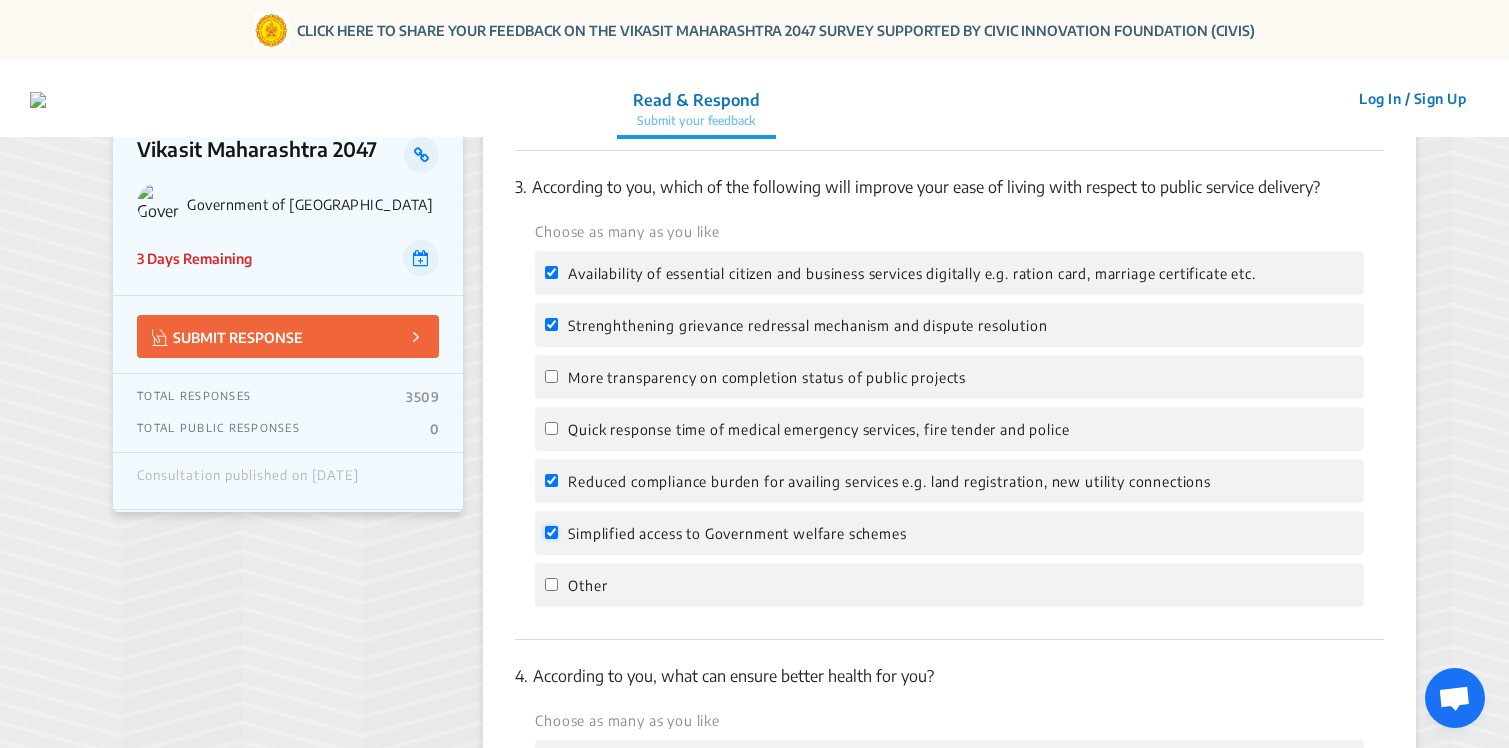 checkbox on "true" 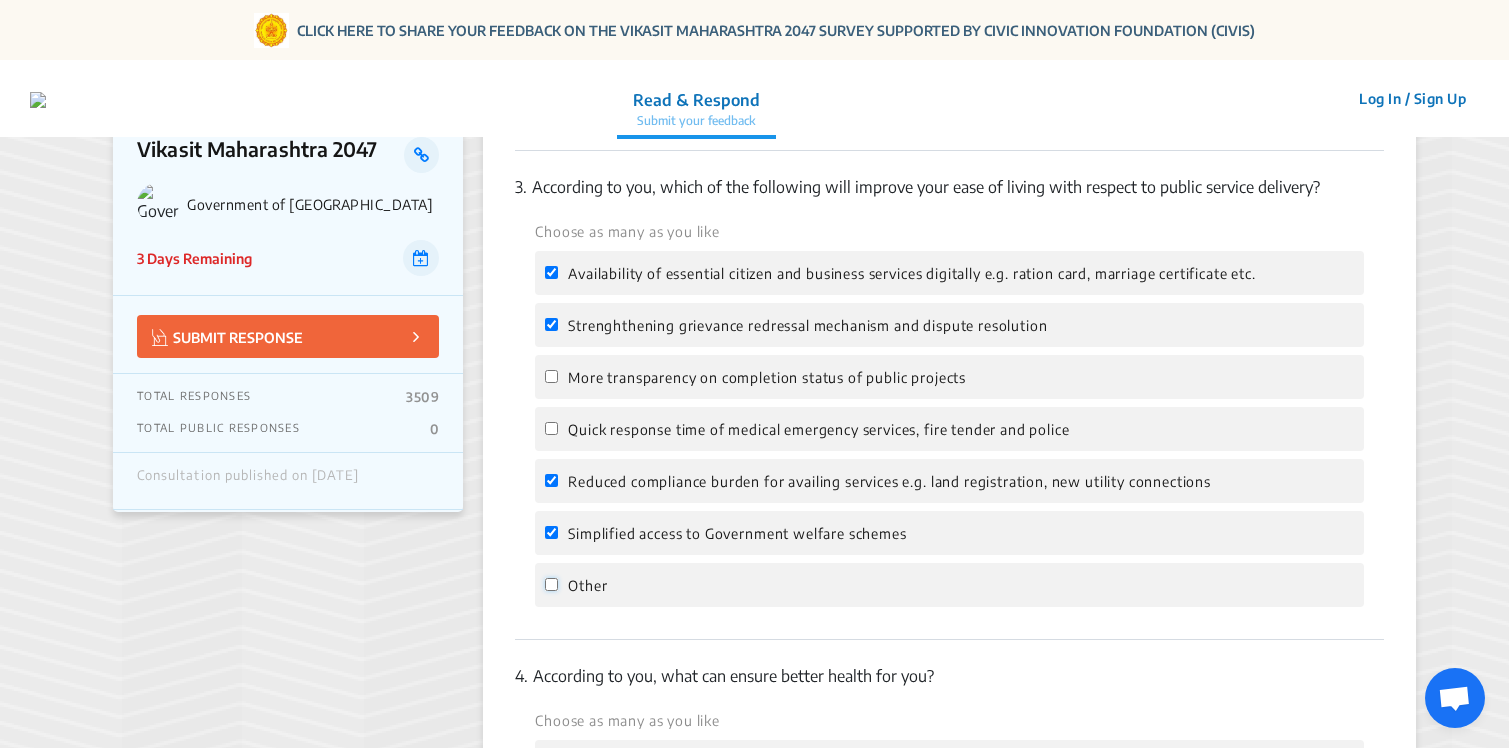 click on "Other" 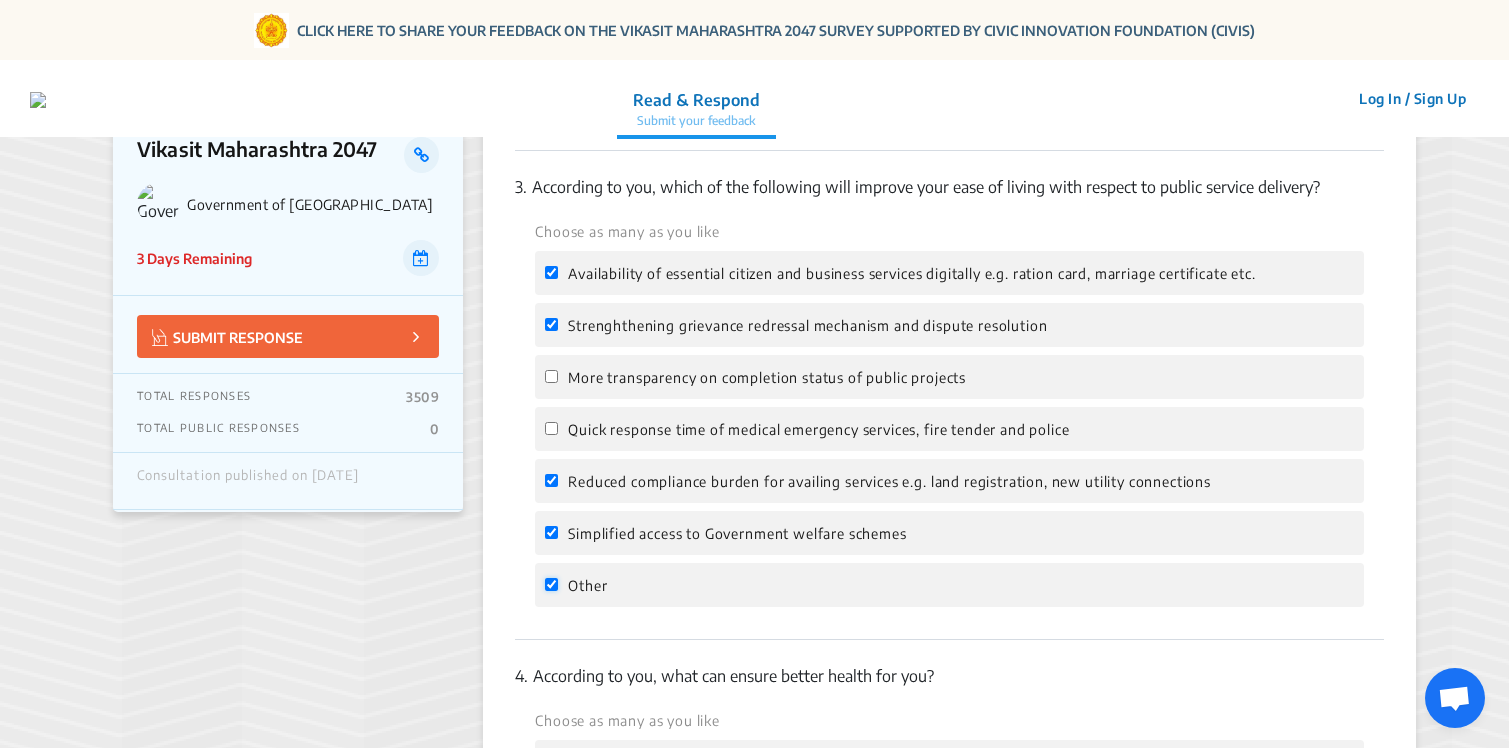 checkbox on "true" 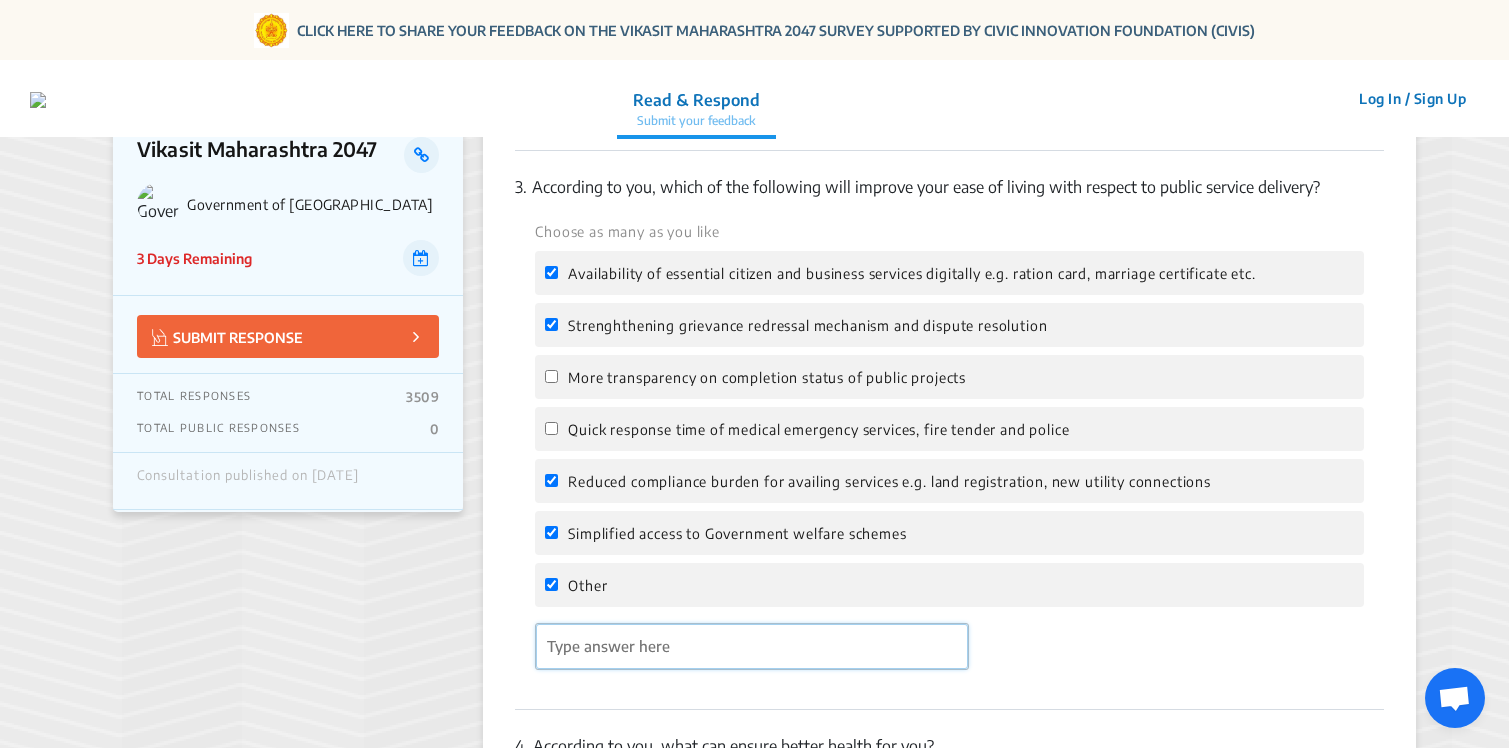 click 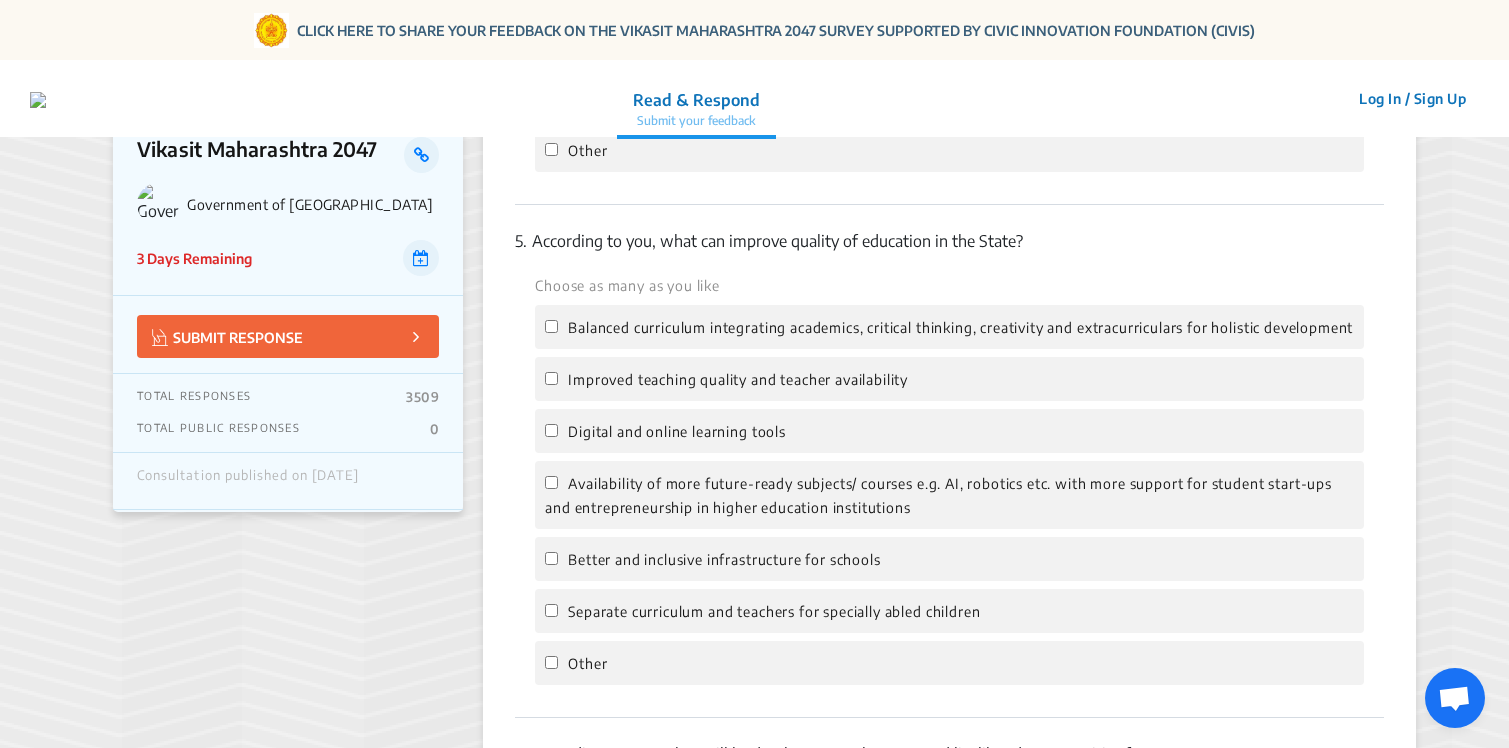 scroll, scrollTop: 2044, scrollLeft: 0, axis: vertical 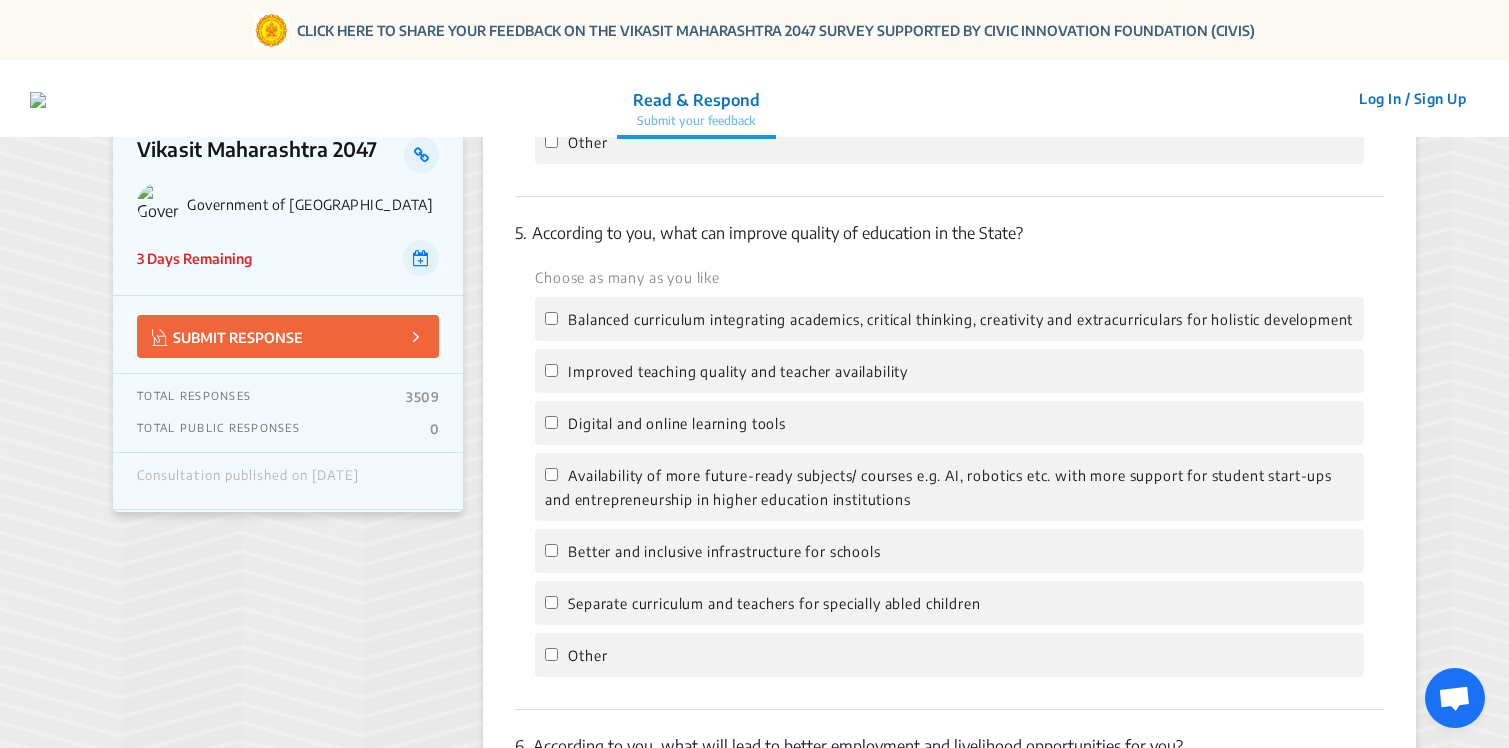 type on "Zero telerance against delay in service for sake of bribe." 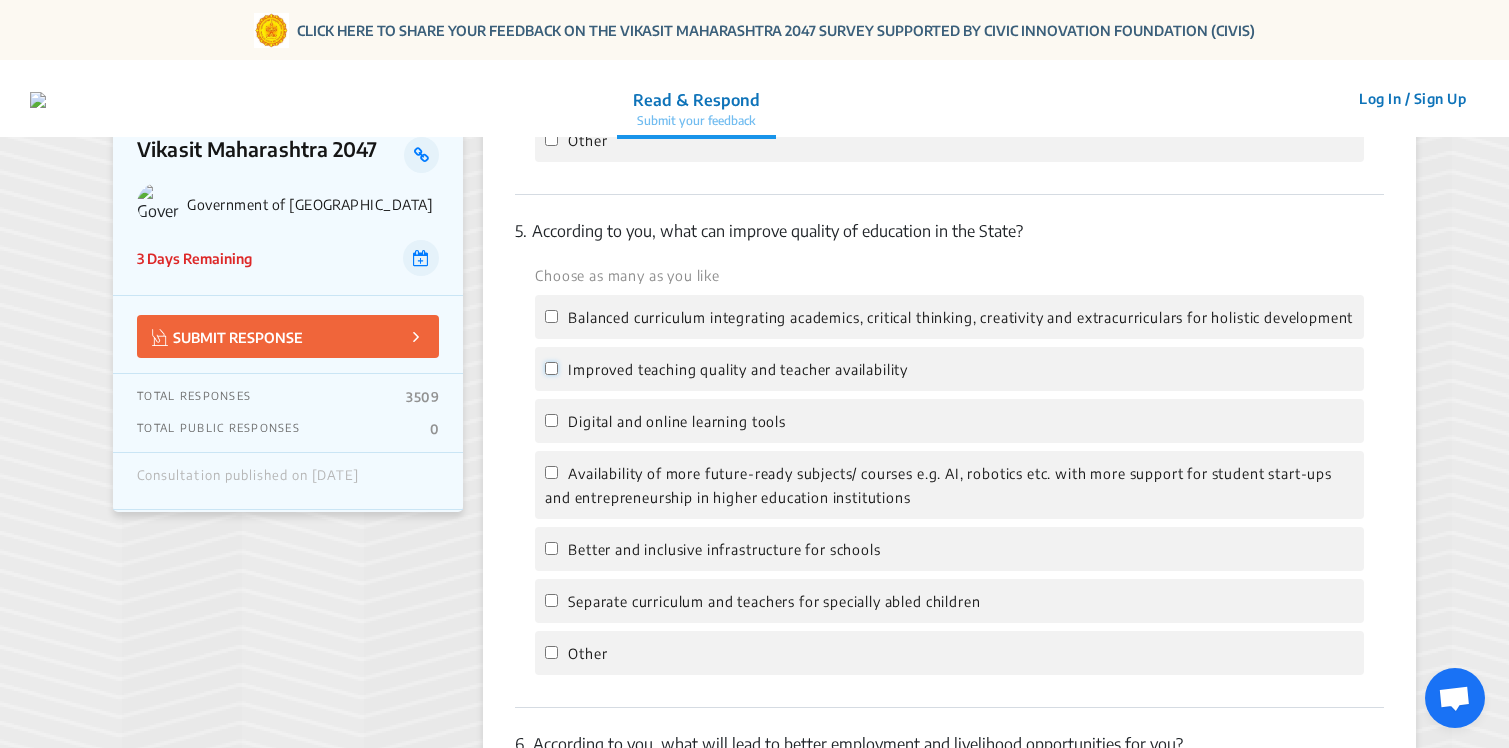 click on "Improved teaching quality and teacher availability" 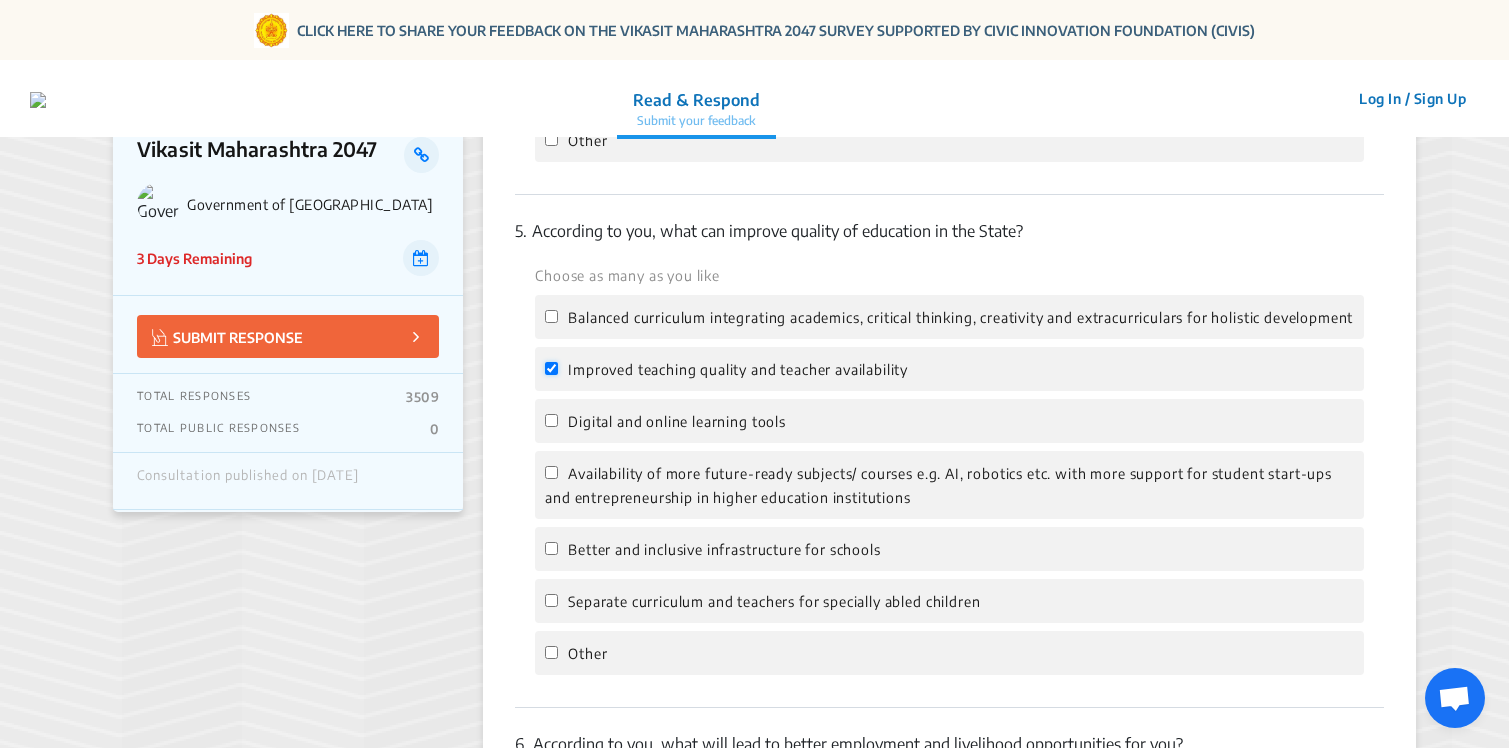 checkbox on "true" 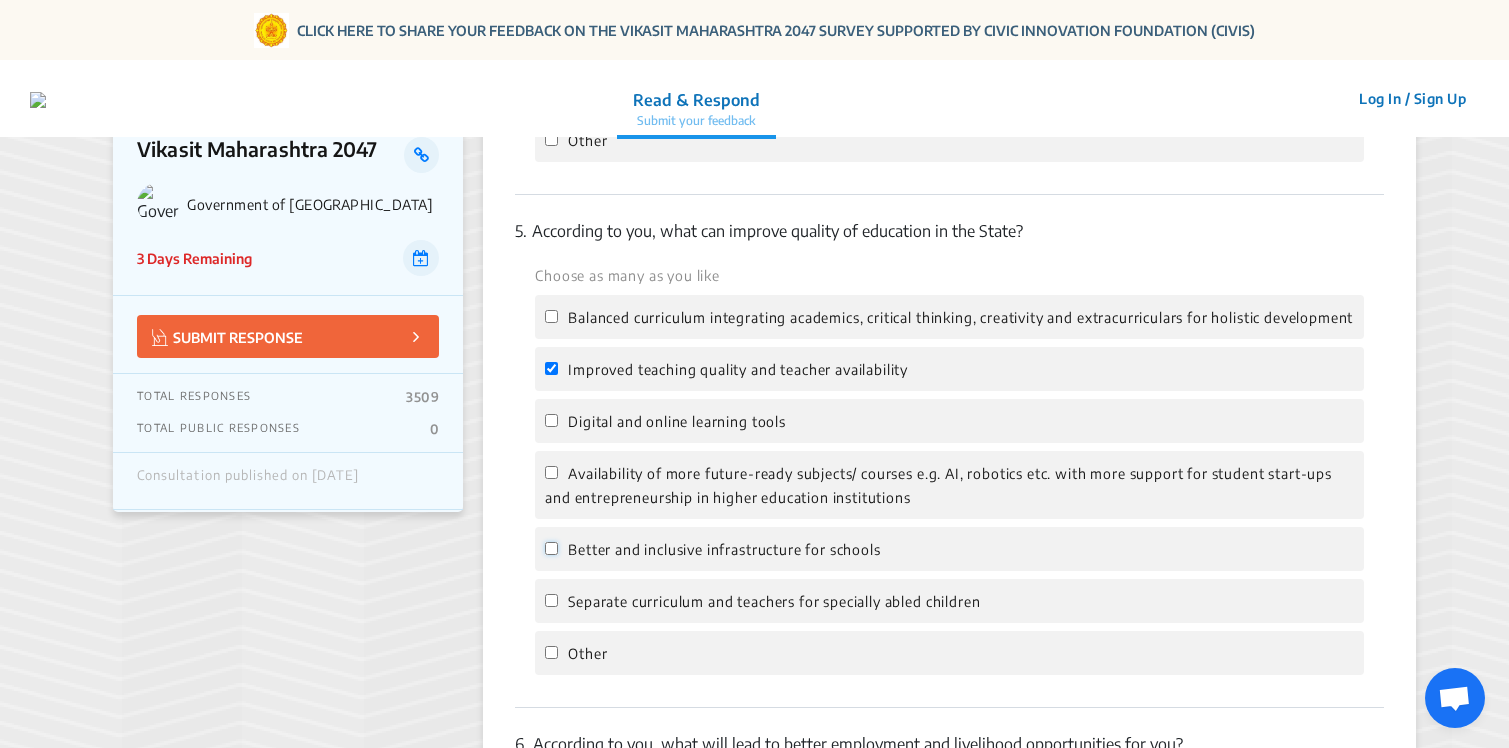 click on "Better and inclusive infrastructure for schools" 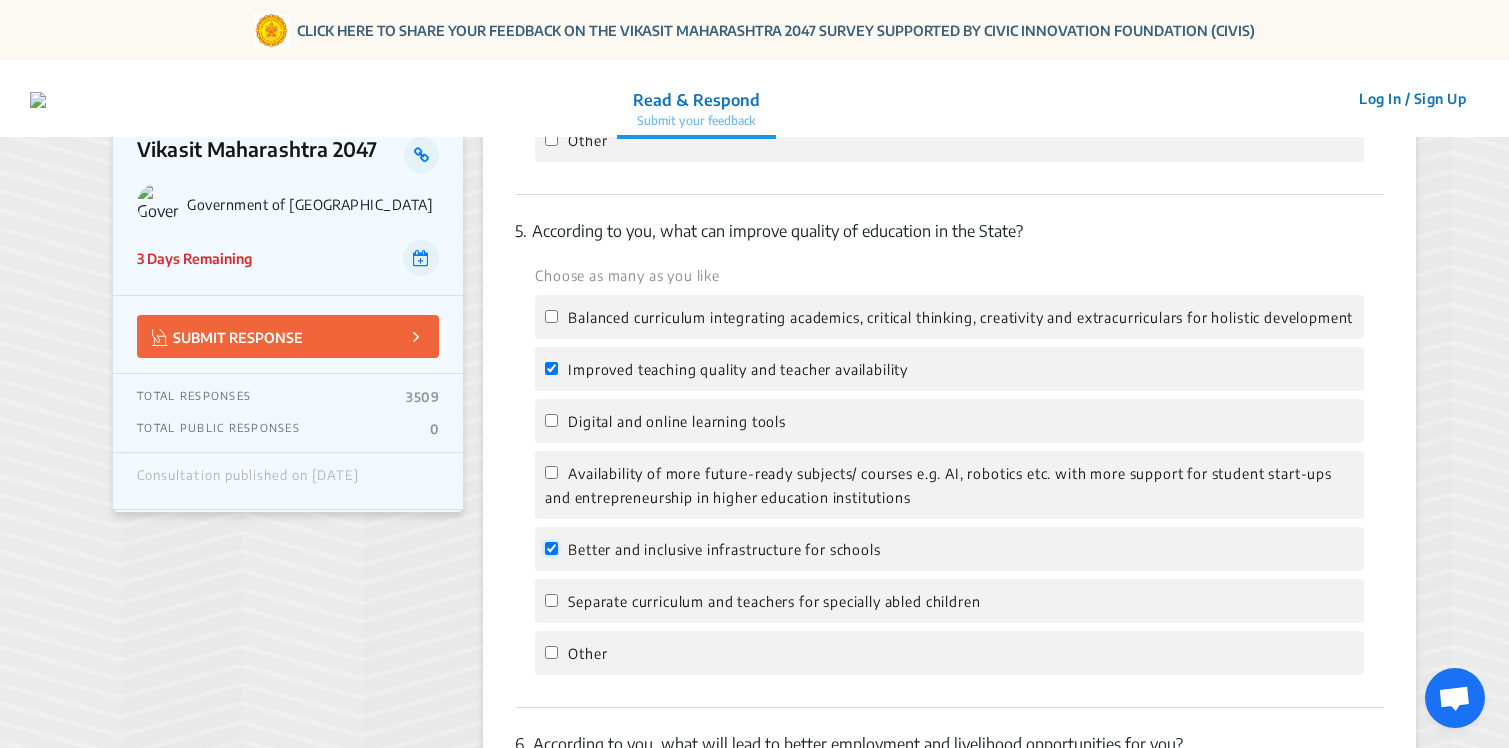 checkbox on "true" 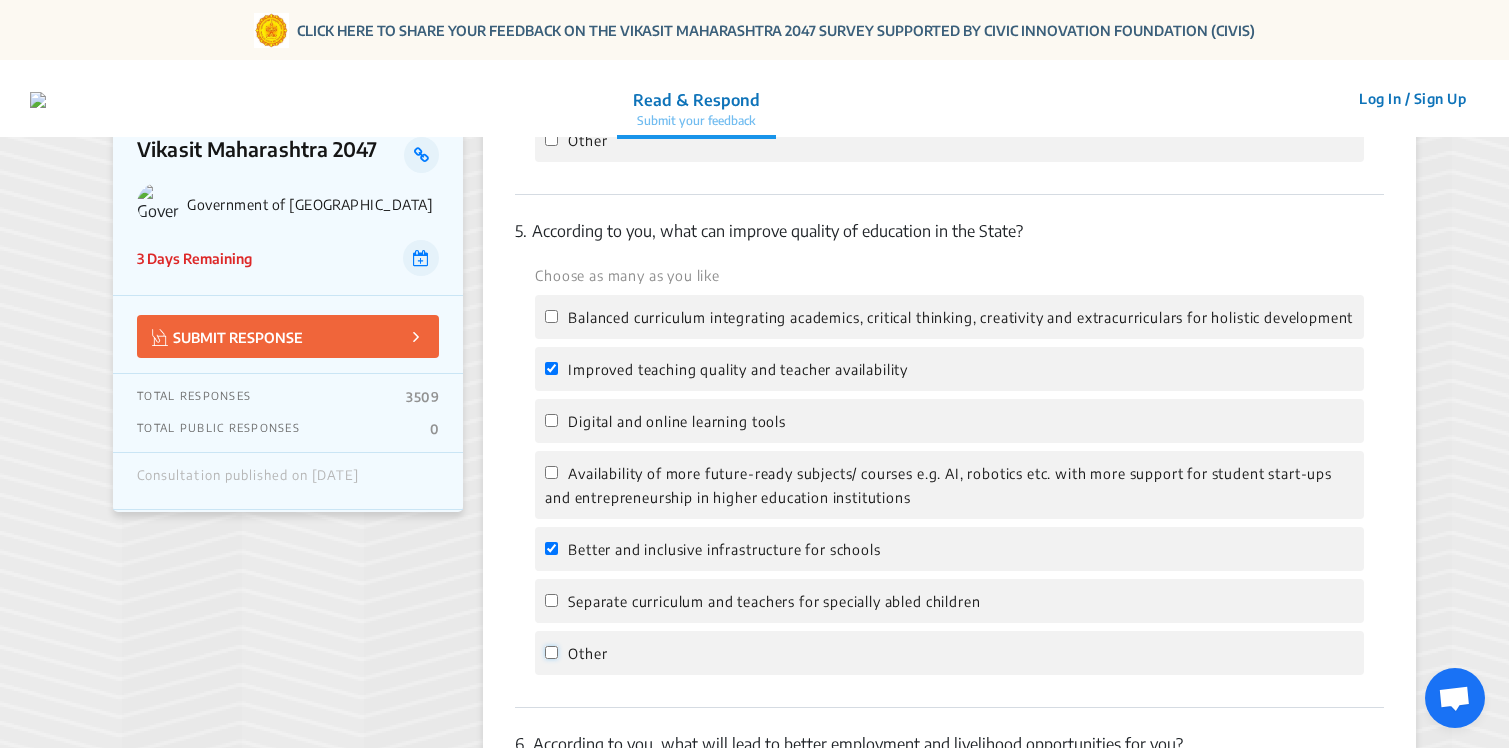 click on "Other" 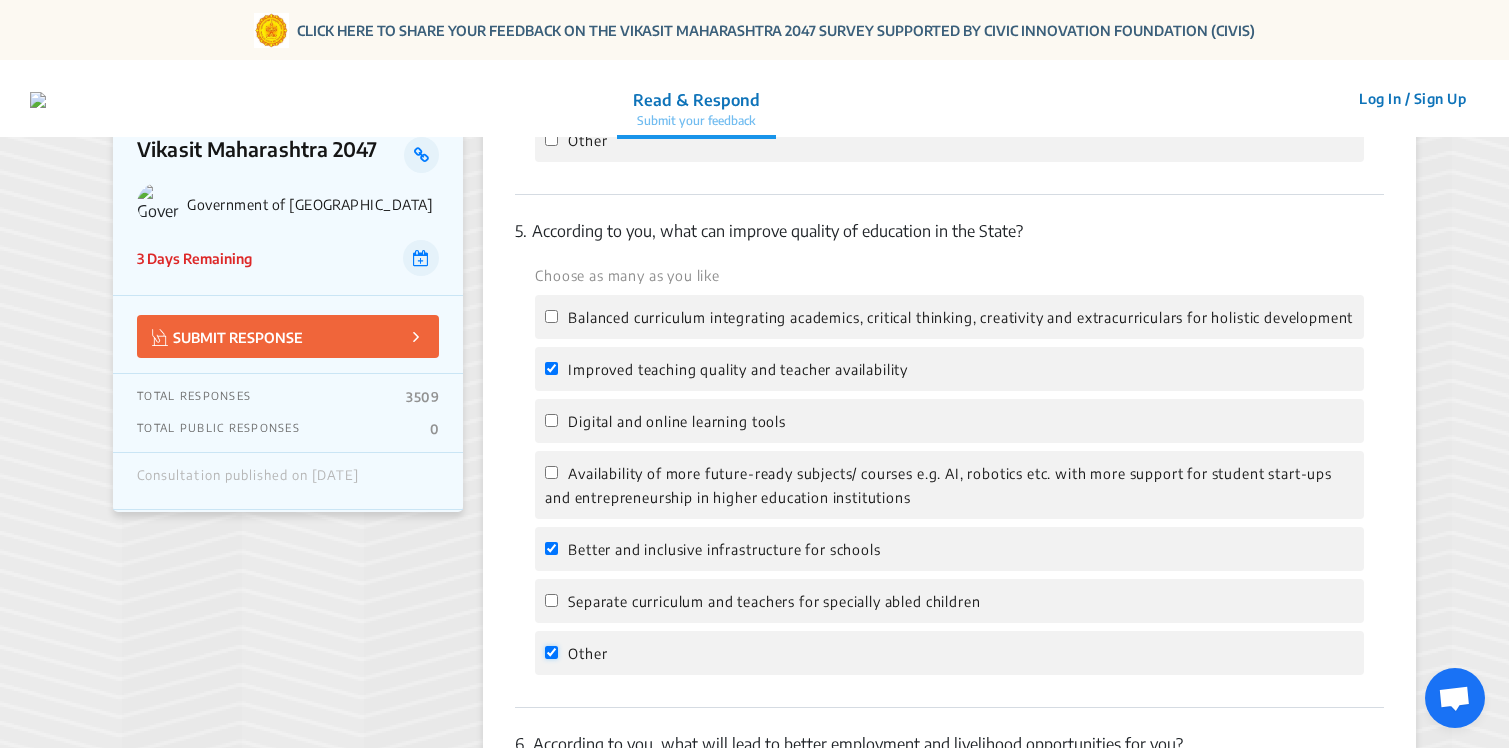 checkbox on "true" 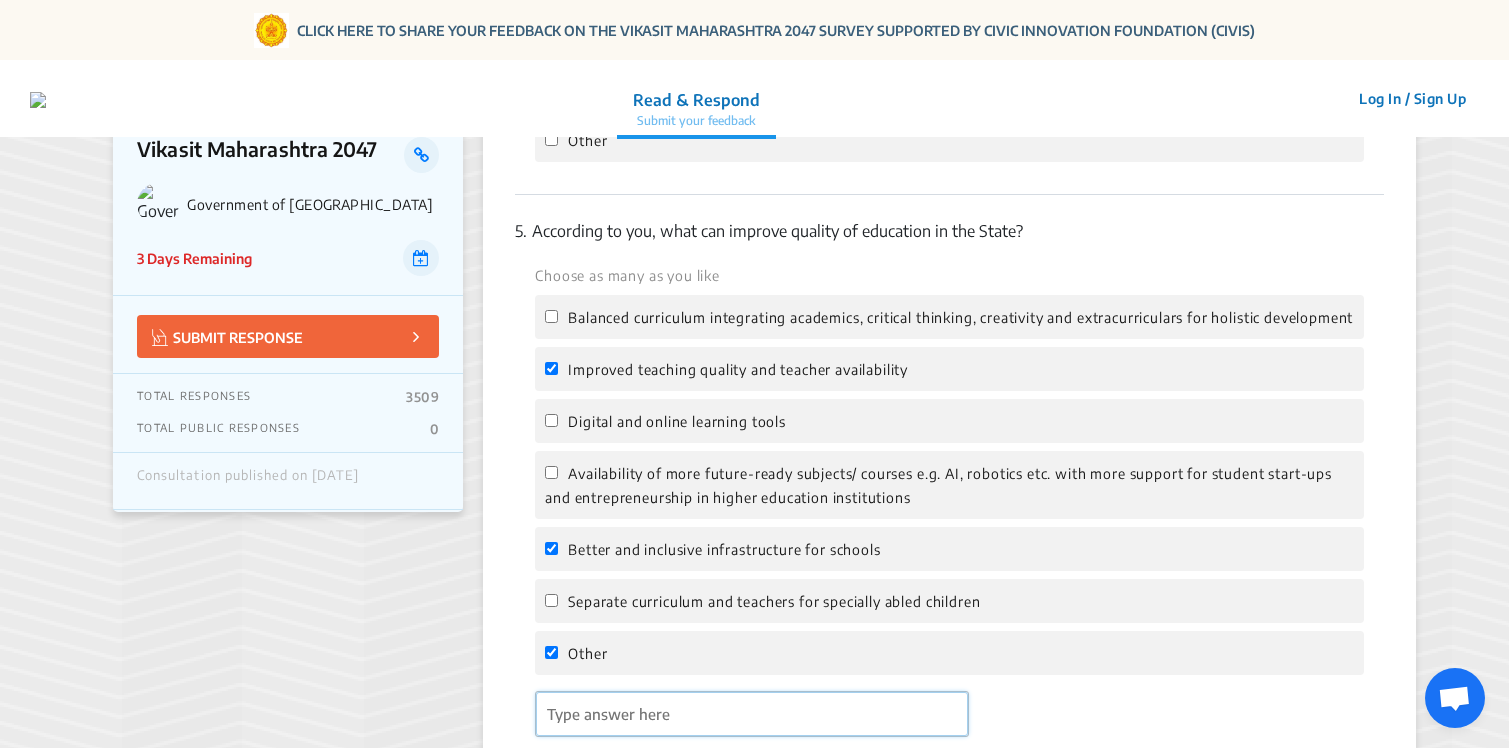 click 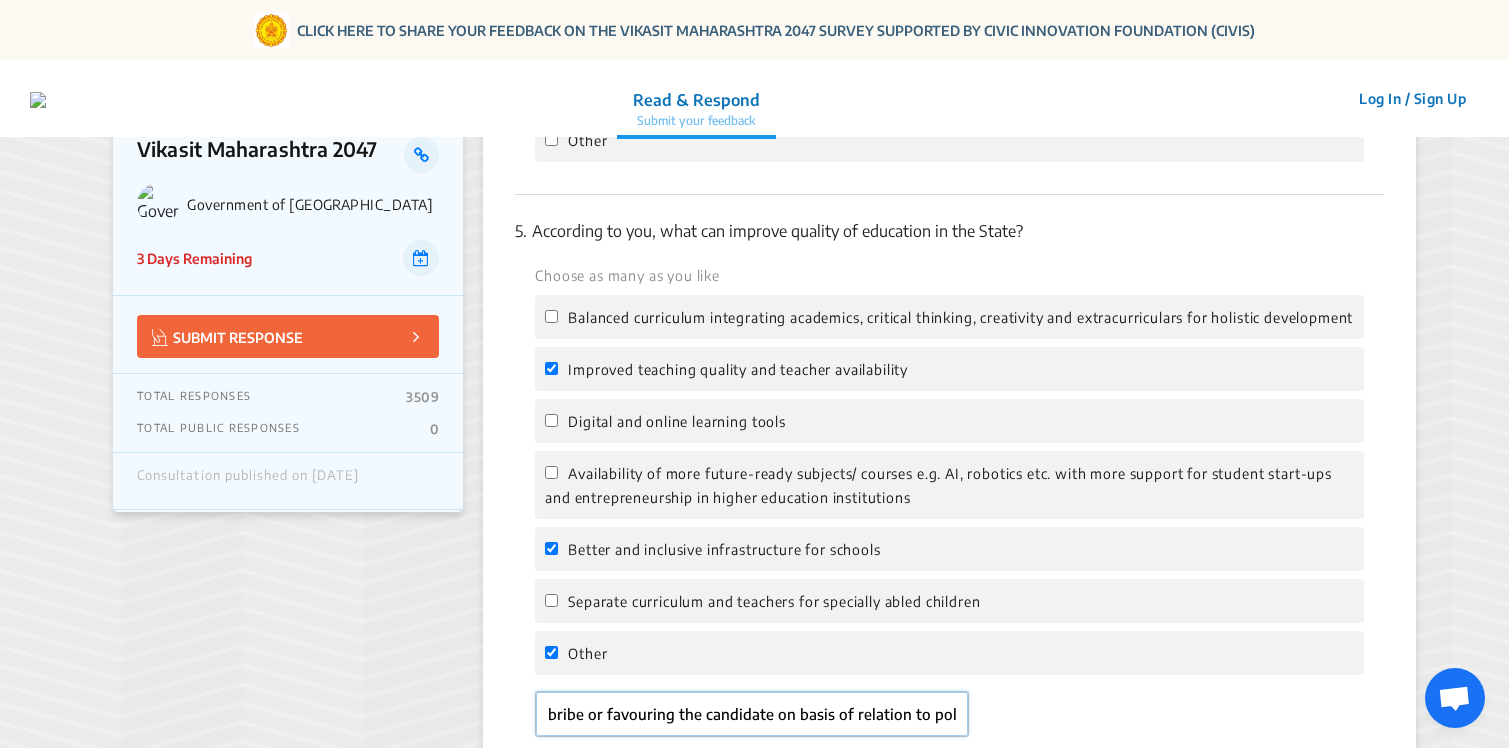 scroll, scrollTop: 0, scrollLeft: 705, axis: horizontal 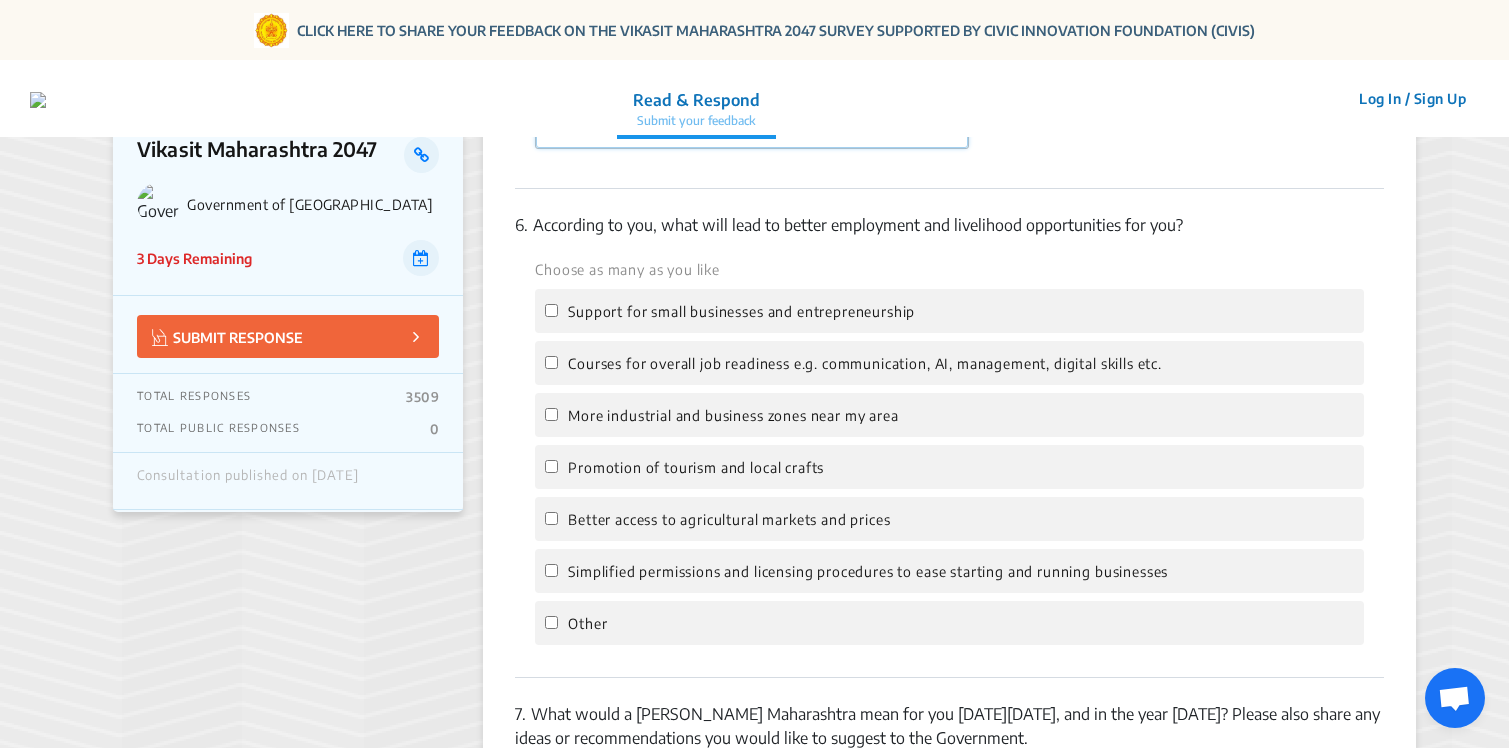 type on "Teachers in Govt. and Aided schools should be appointed on merit/ability basis and not by accepting bribe or favouring the candidate on basis of relation to politicians" 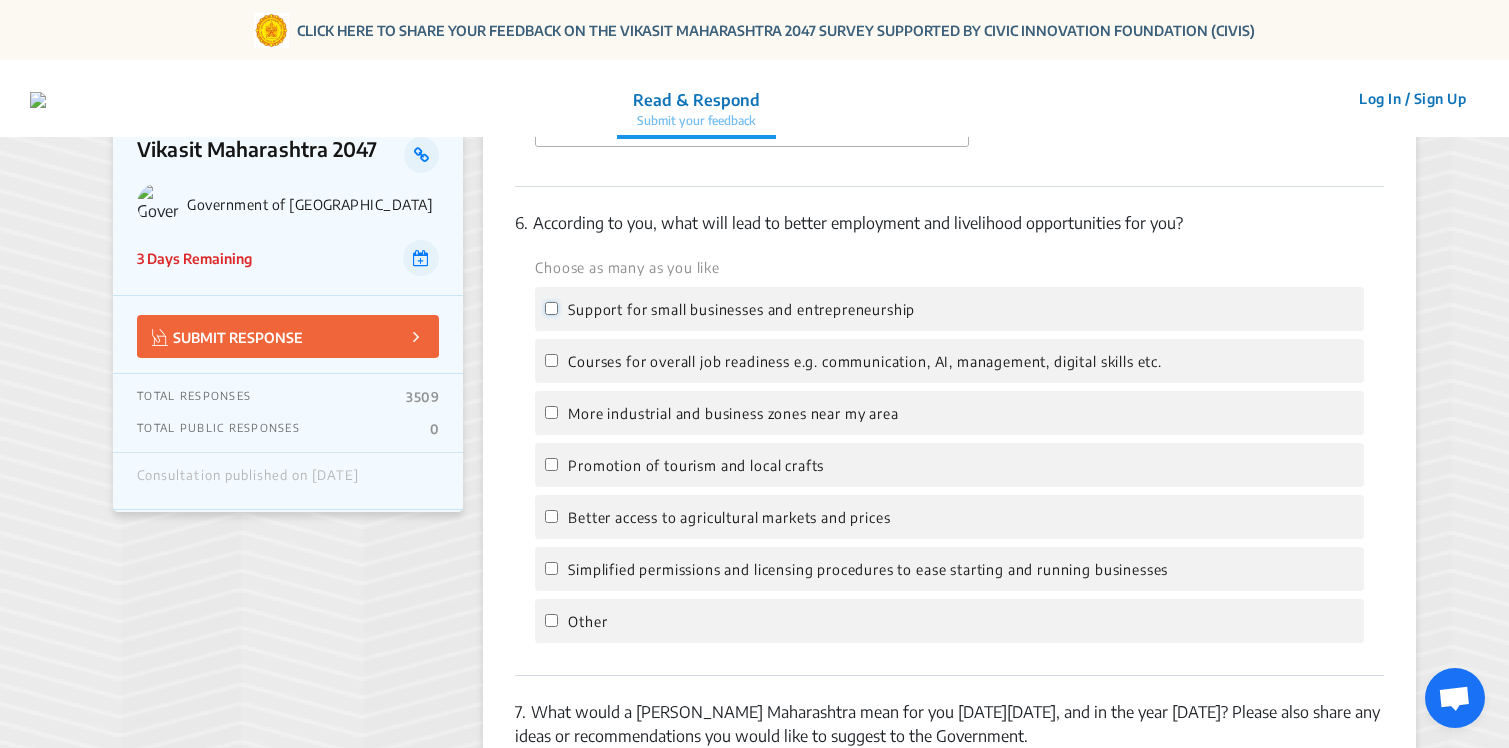 scroll, scrollTop: 0, scrollLeft: 0, axis: both 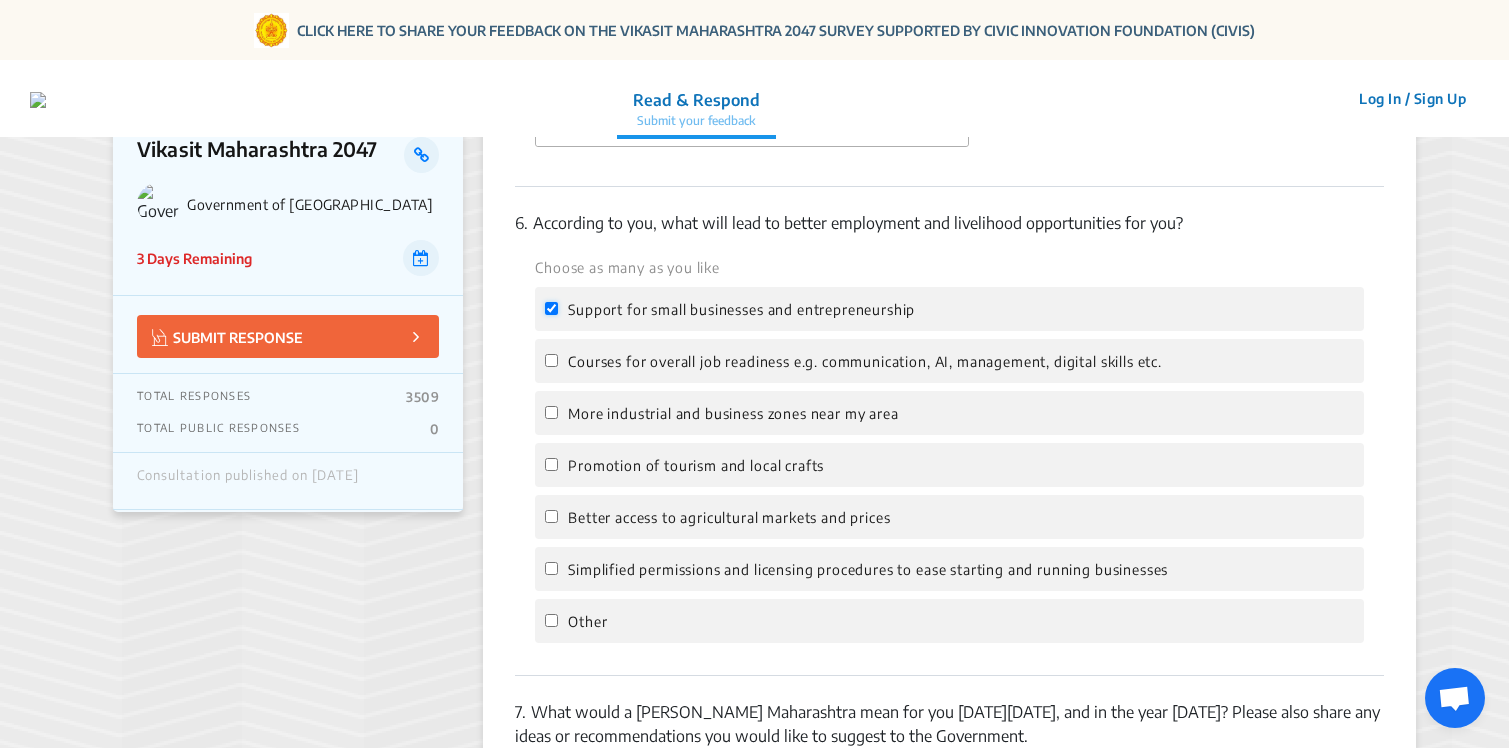 checkbox on "true" 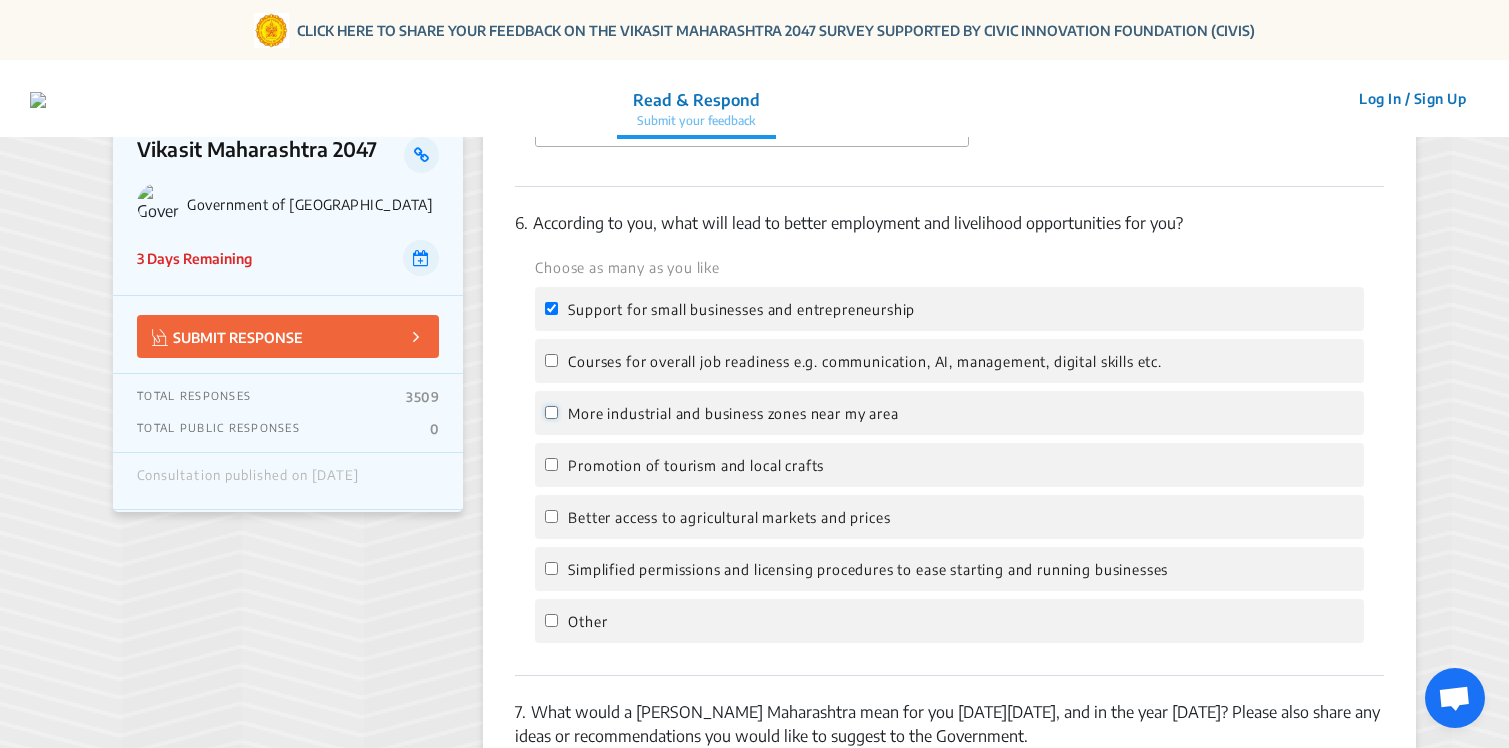 click on "More industrial and business zones near my area" 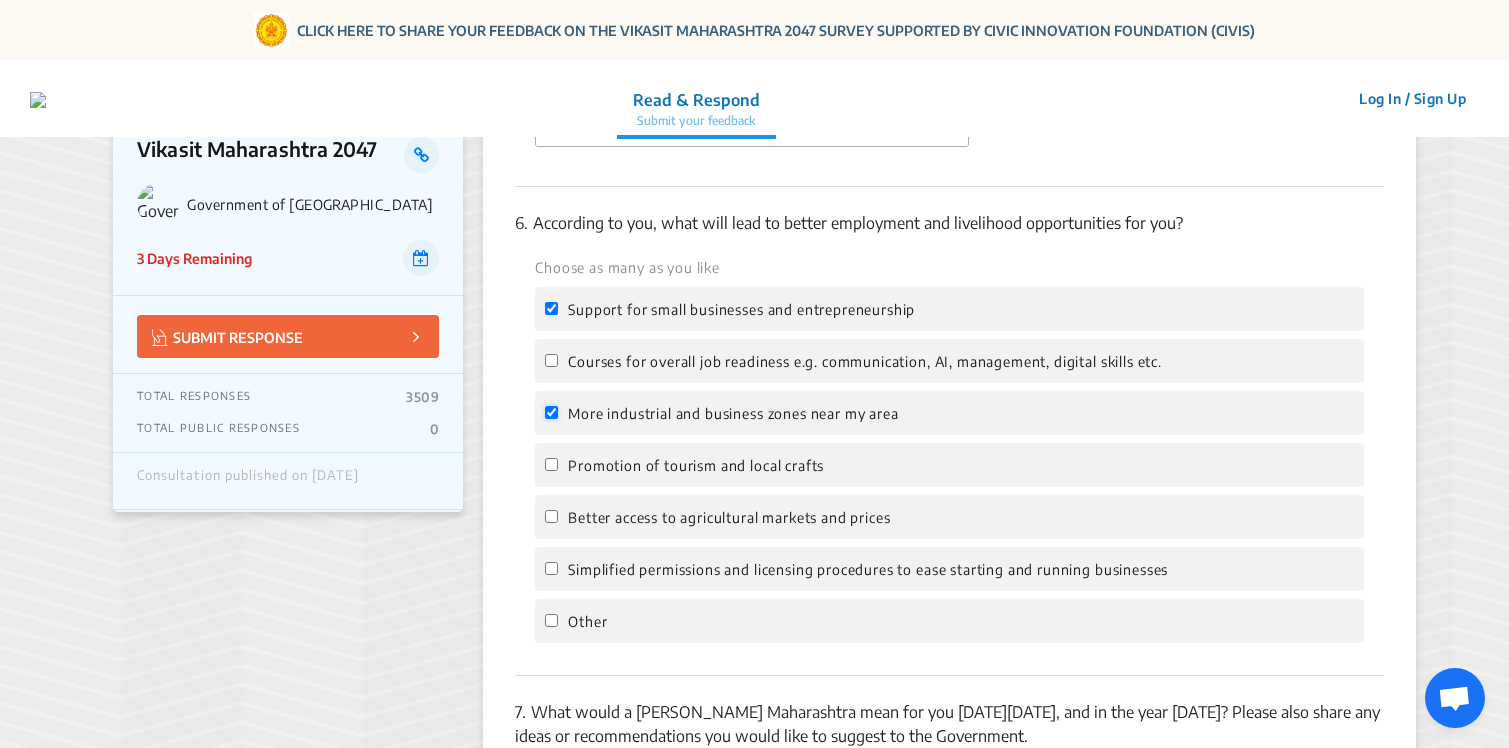 checkbox on "true" 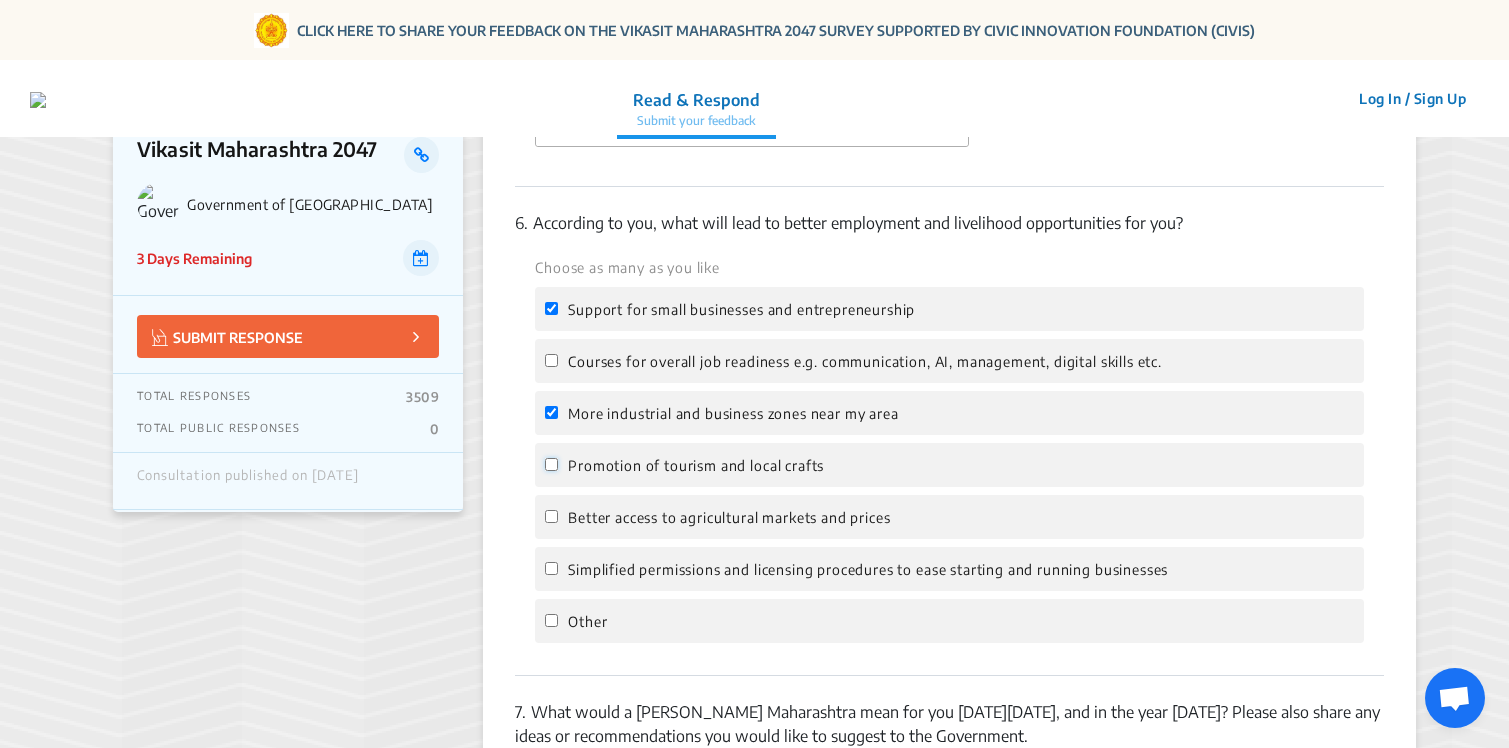 click on "Promotion of tourism and local crafts" 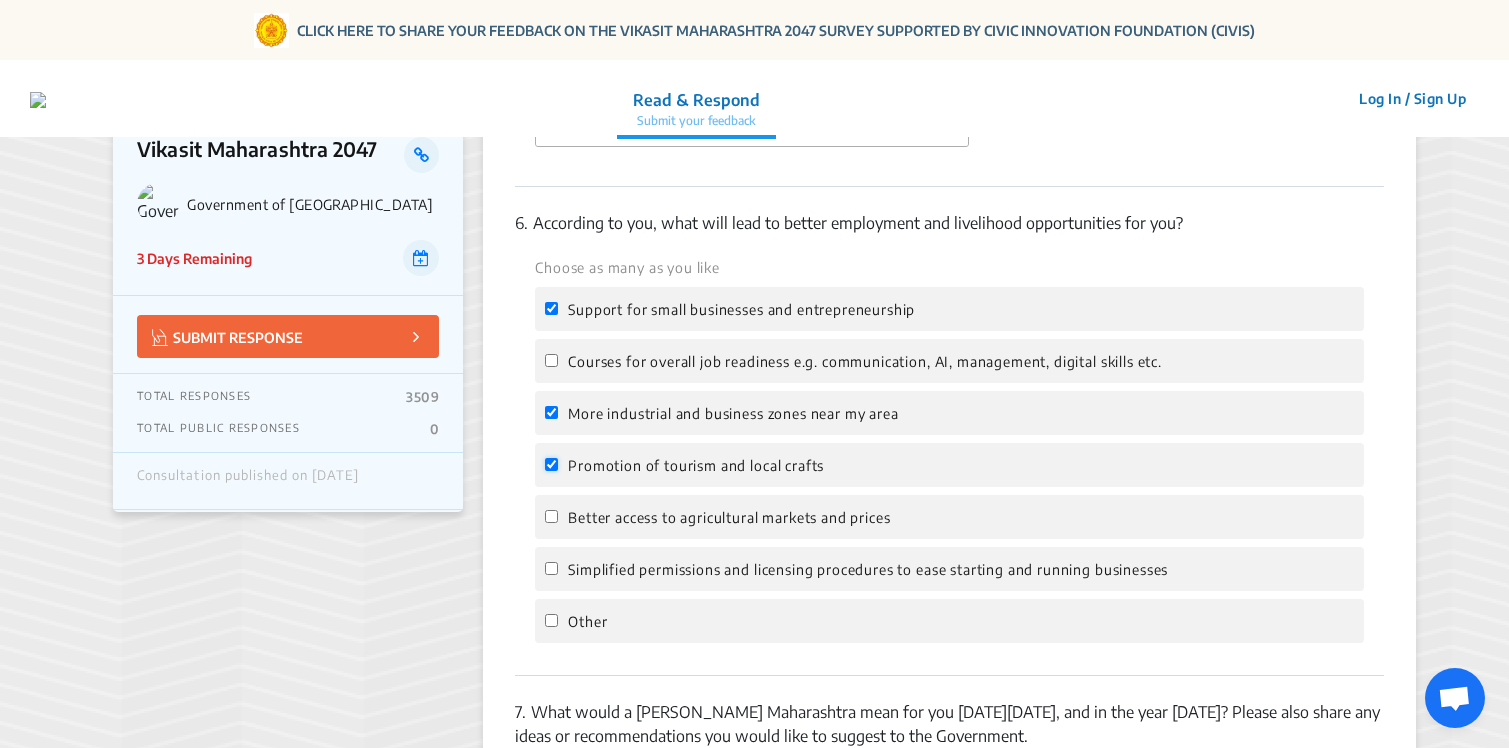 click on "Promotion of tourism and local crafts" 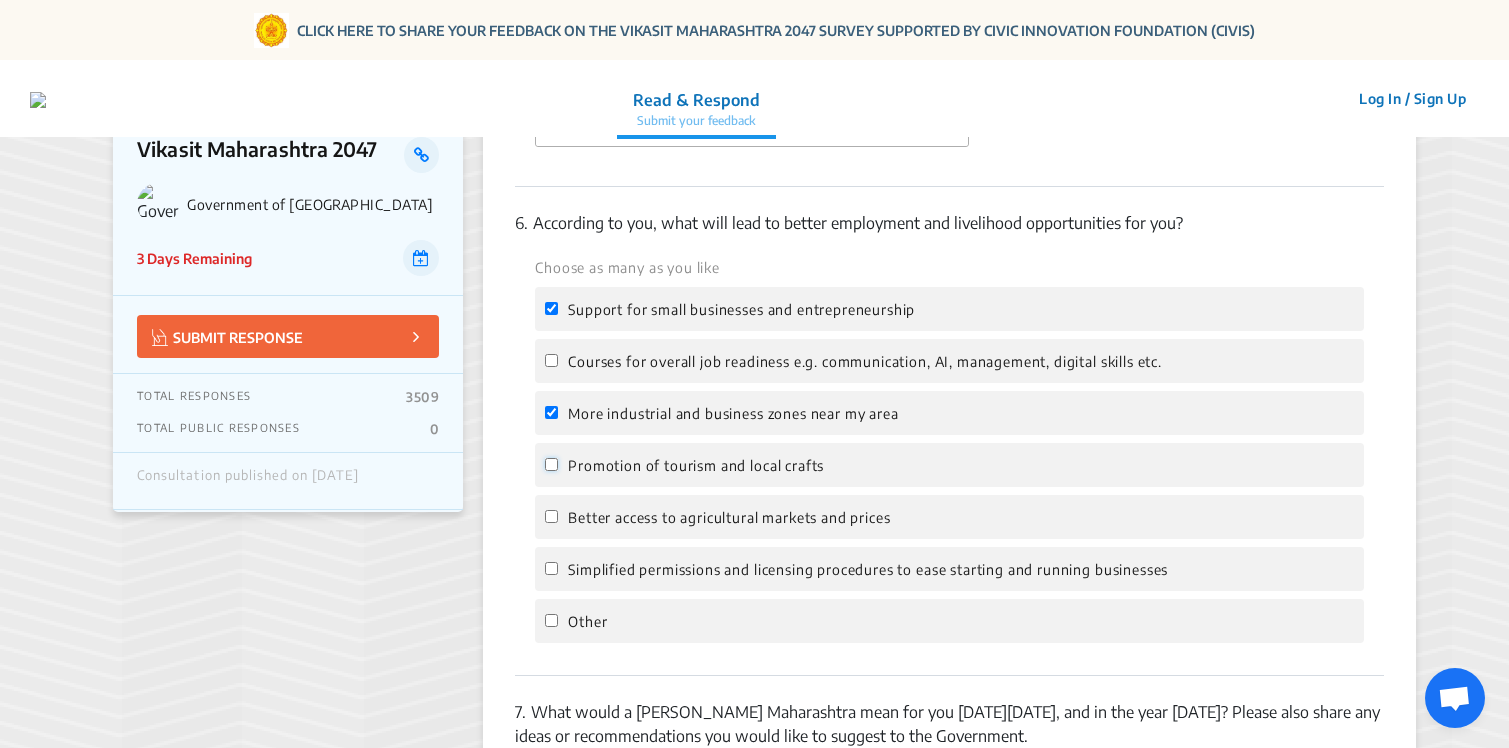 checkbox on "false" 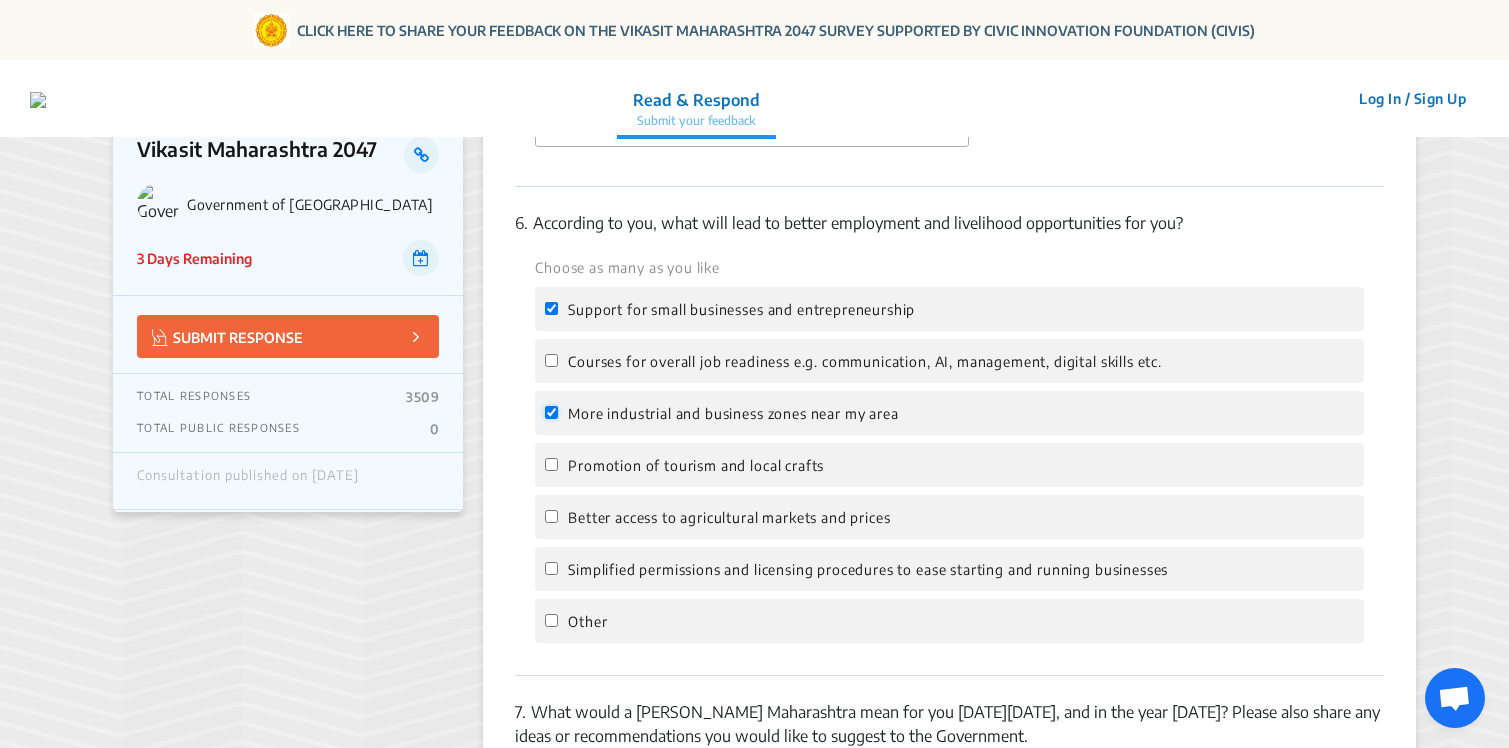 click on "More industrial and business zones near my area" 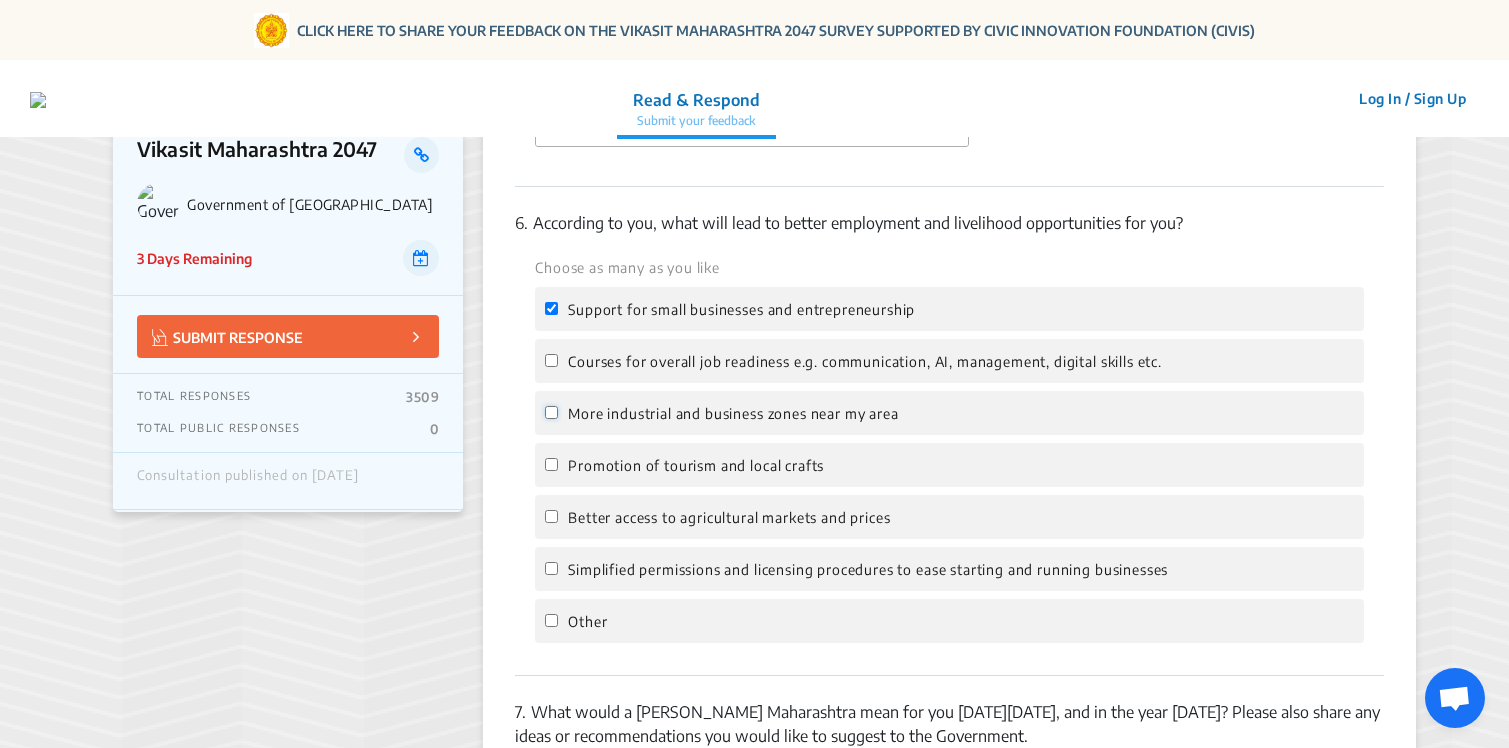checkbox on "false" 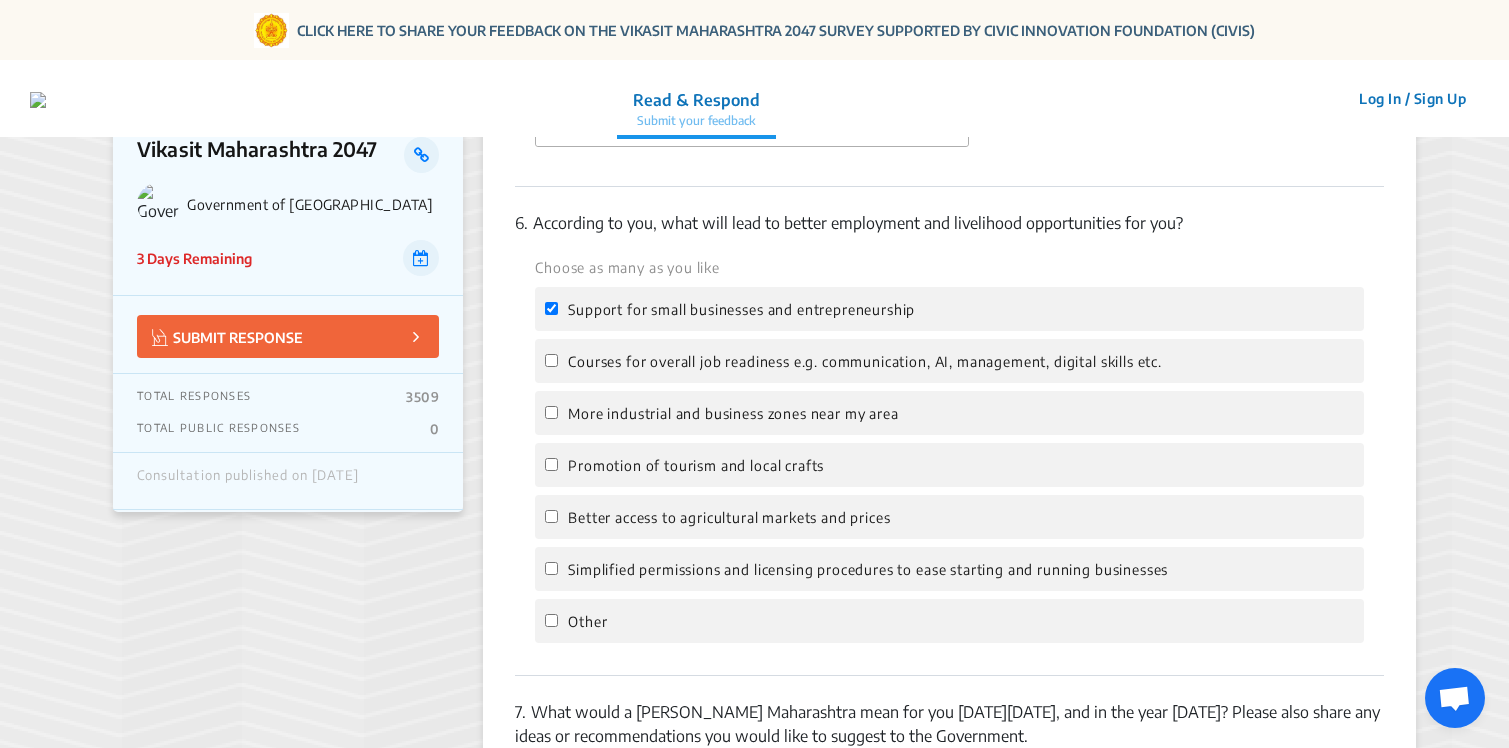 click on "Better access to agricultural markets and prices" 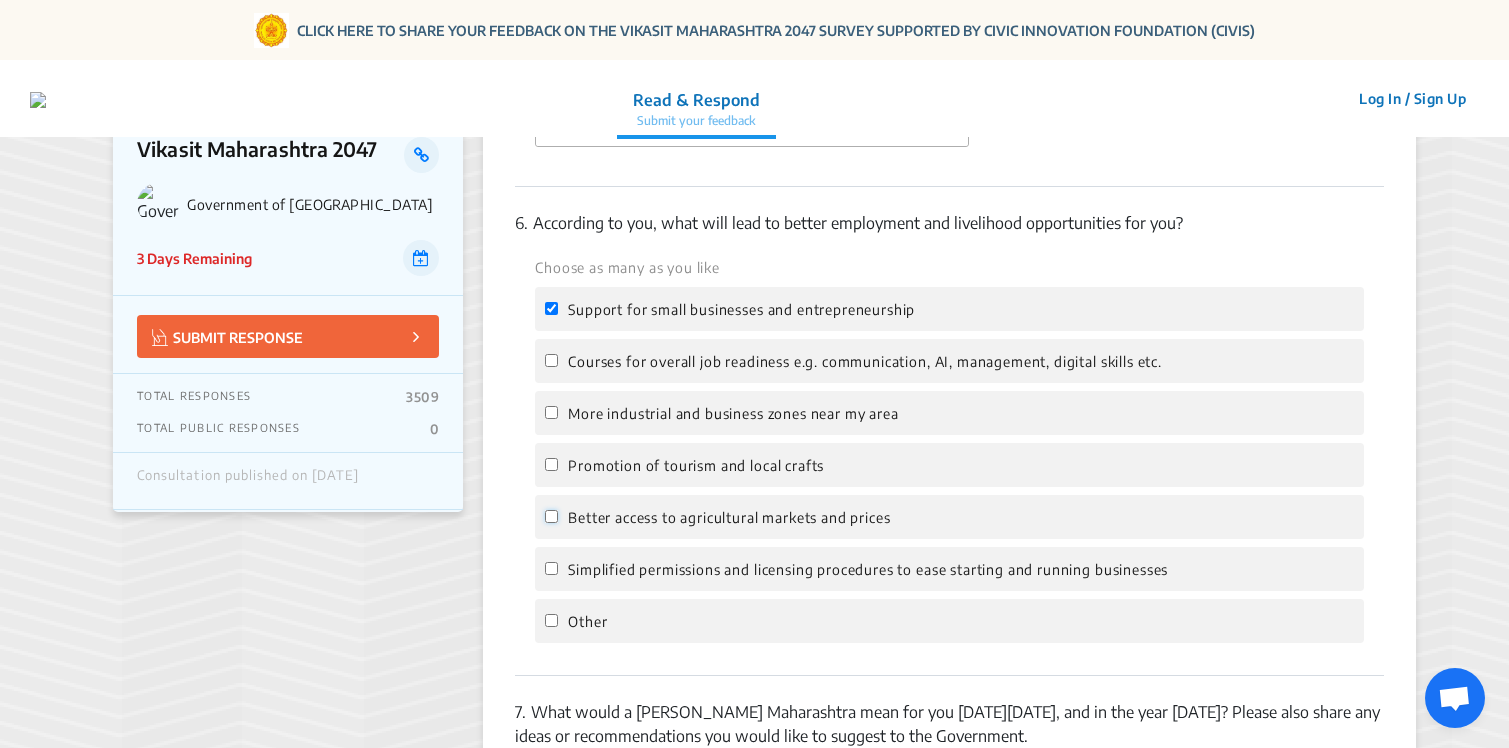 click on "Better access to agricultural markets and prices" 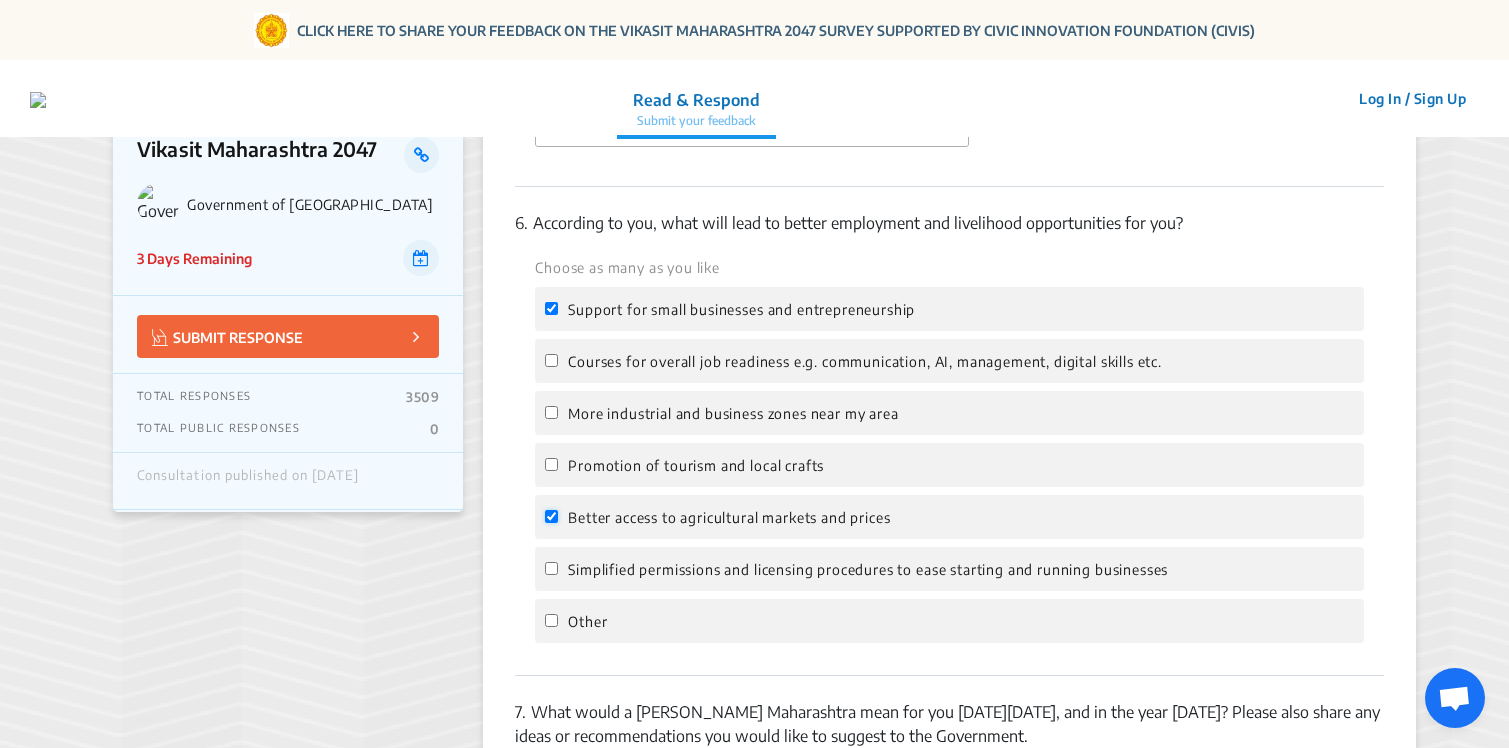 checkbox on "true" 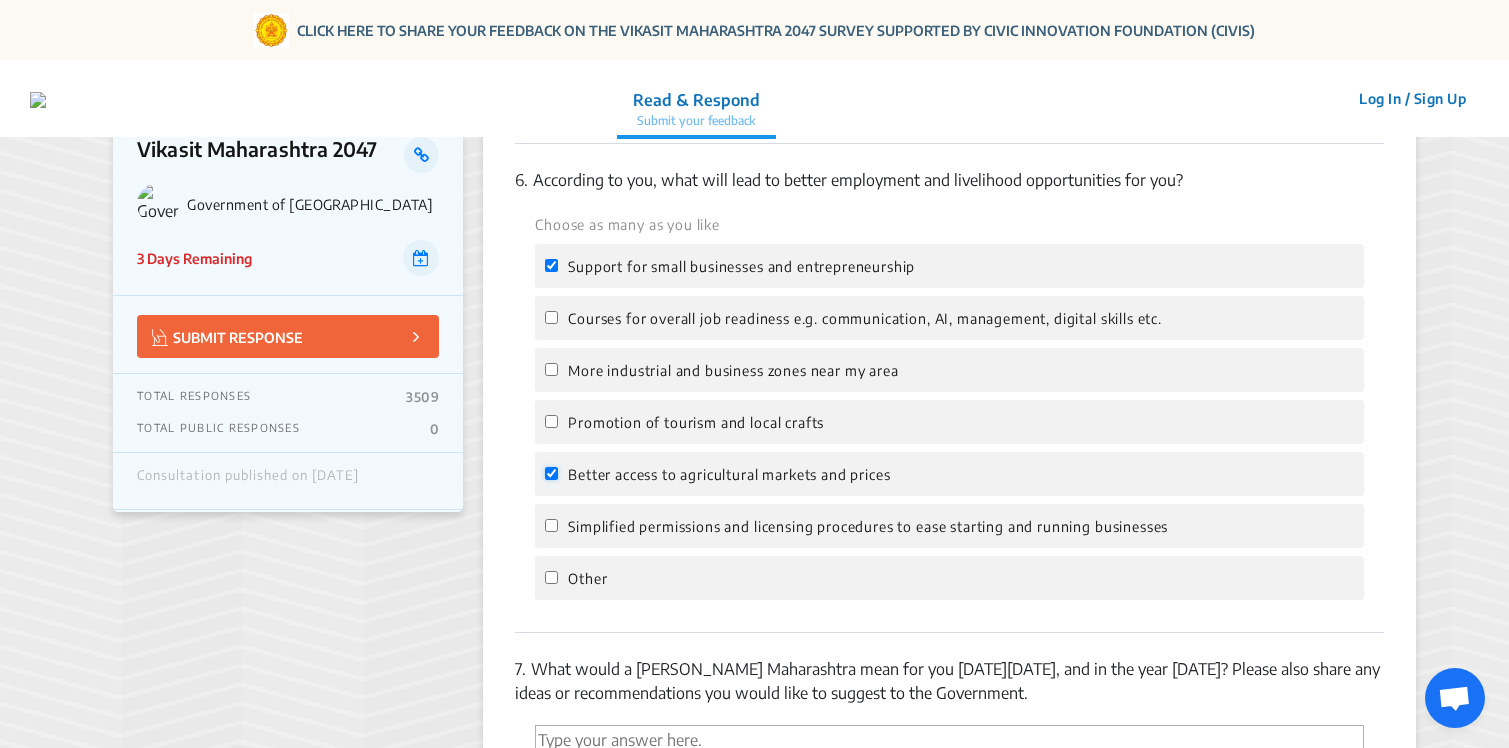 scroll, scrollTop: 2677, scrollLeft: 0, axis: vertical 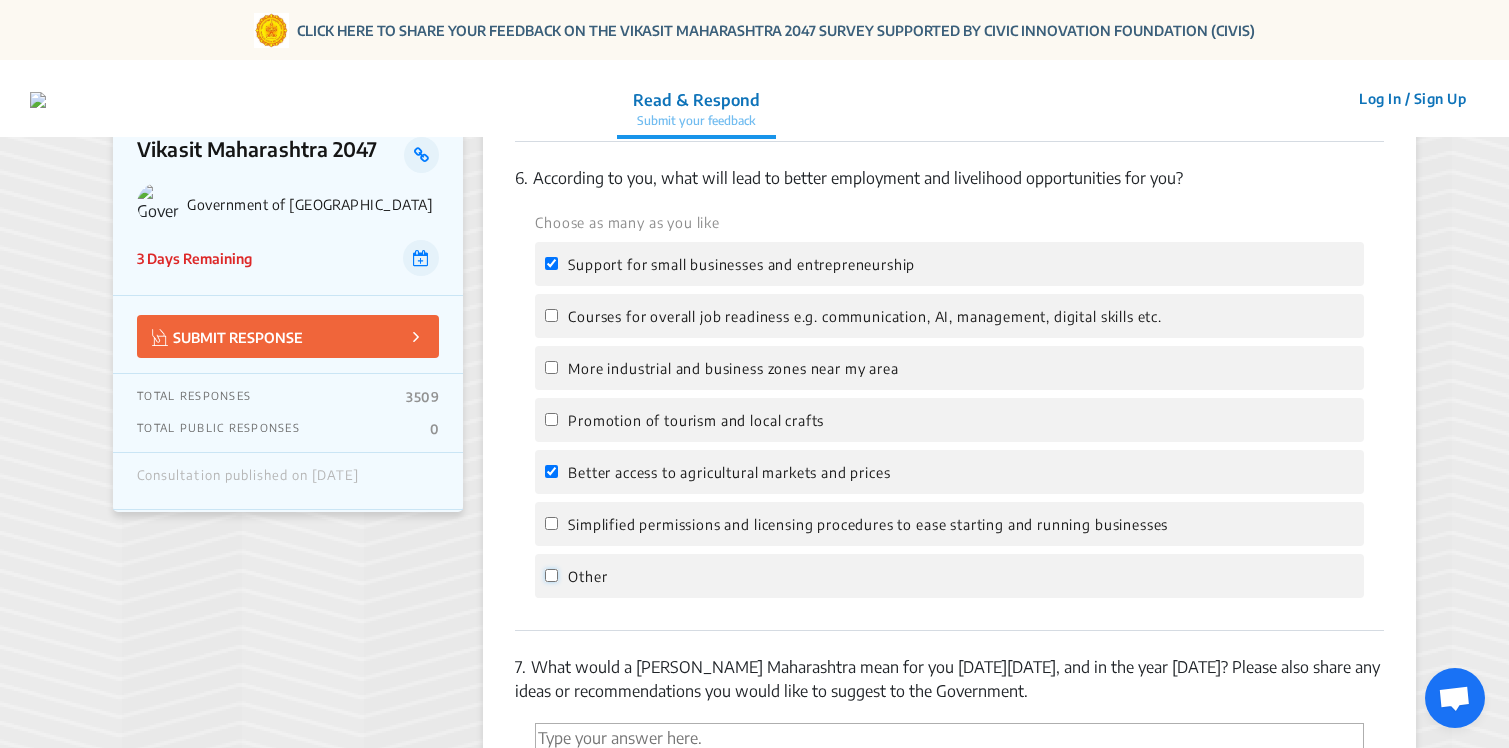 click on "Other" 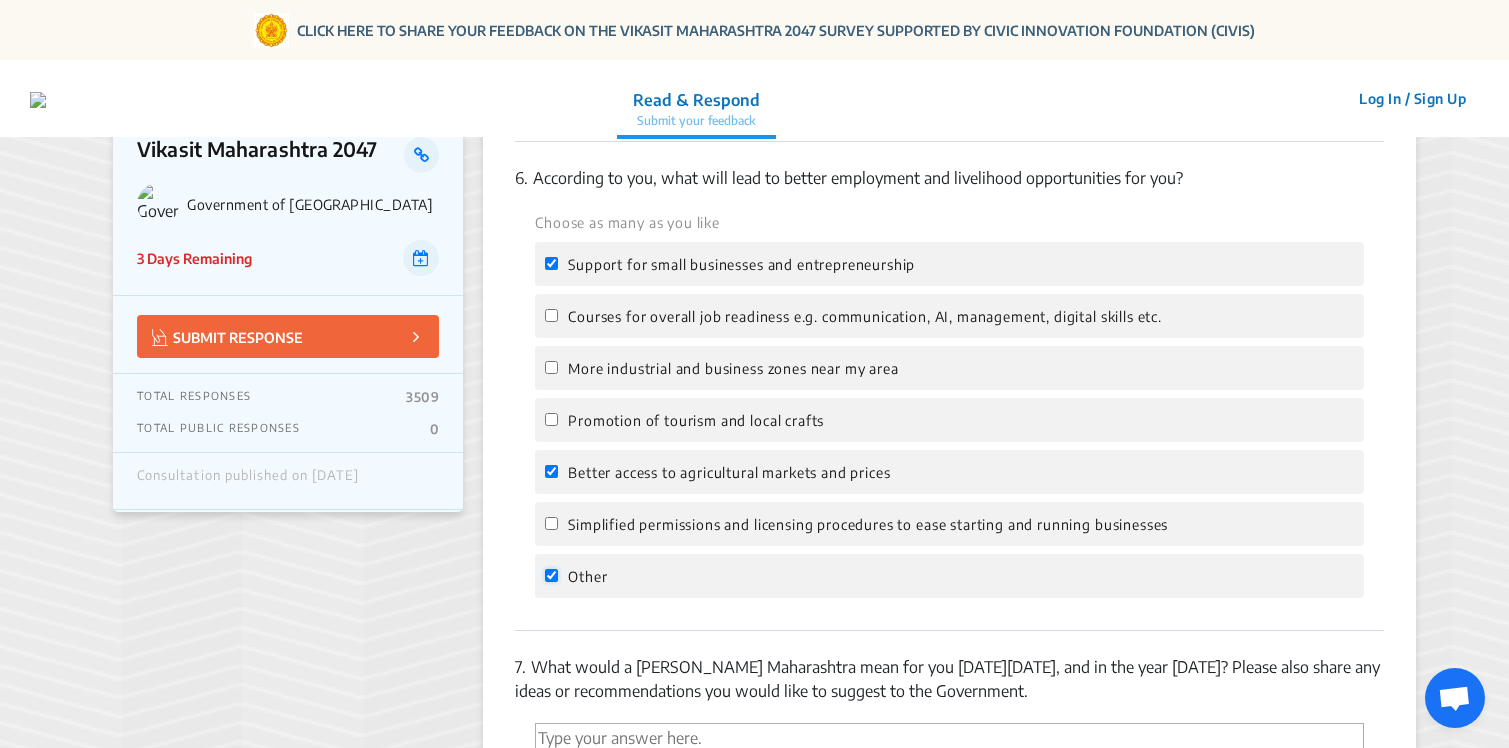 checkbox on "true" 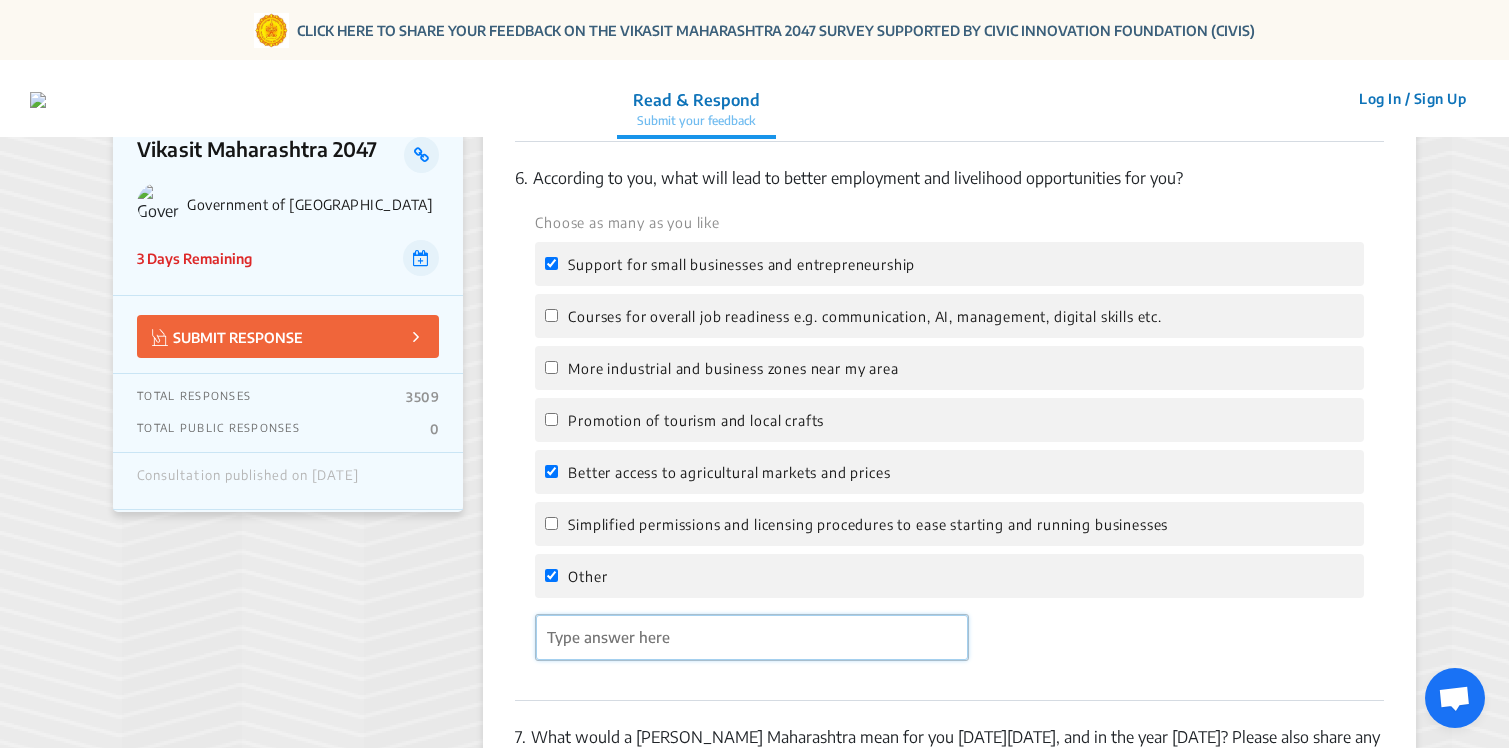 click 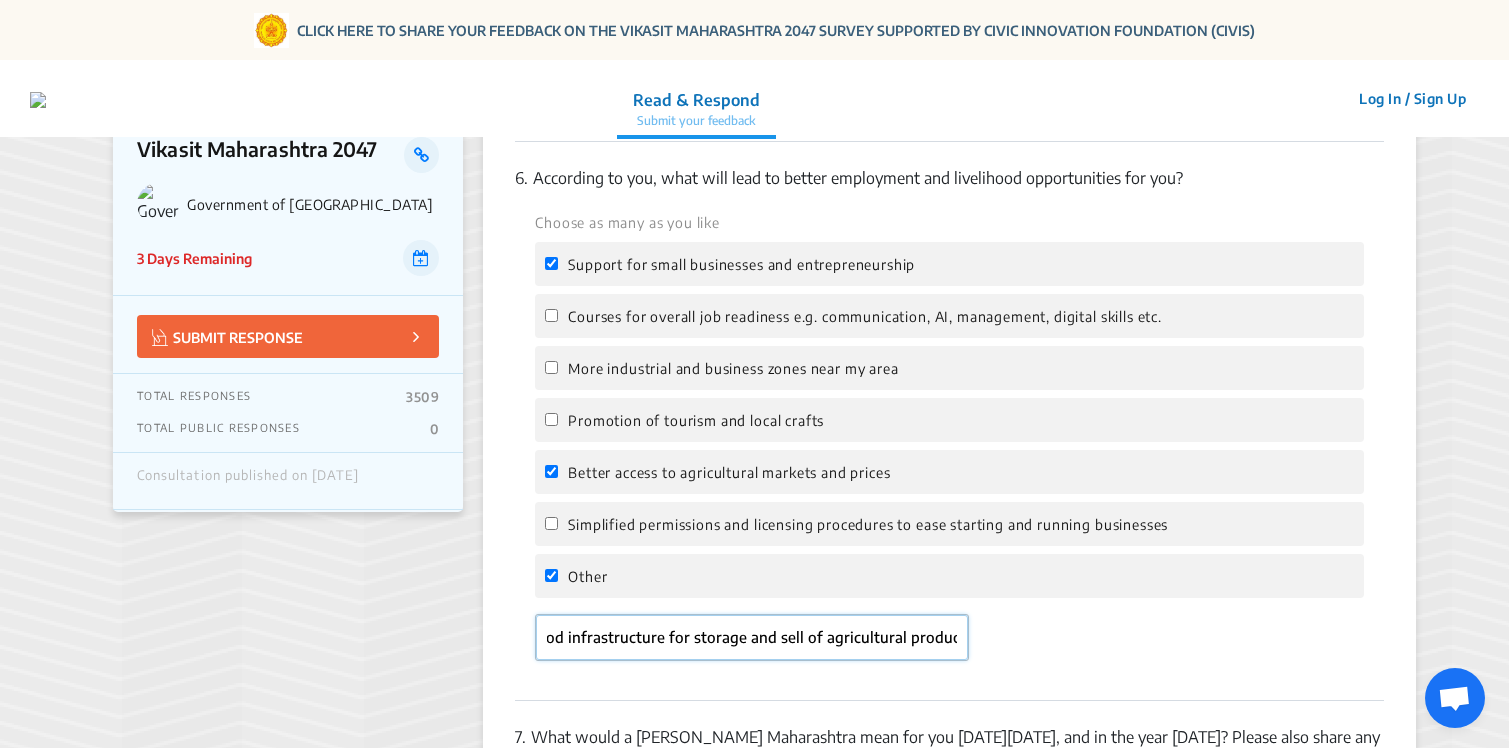 scroll, scrollTop: 0, scrollLeft: 0, axis: both 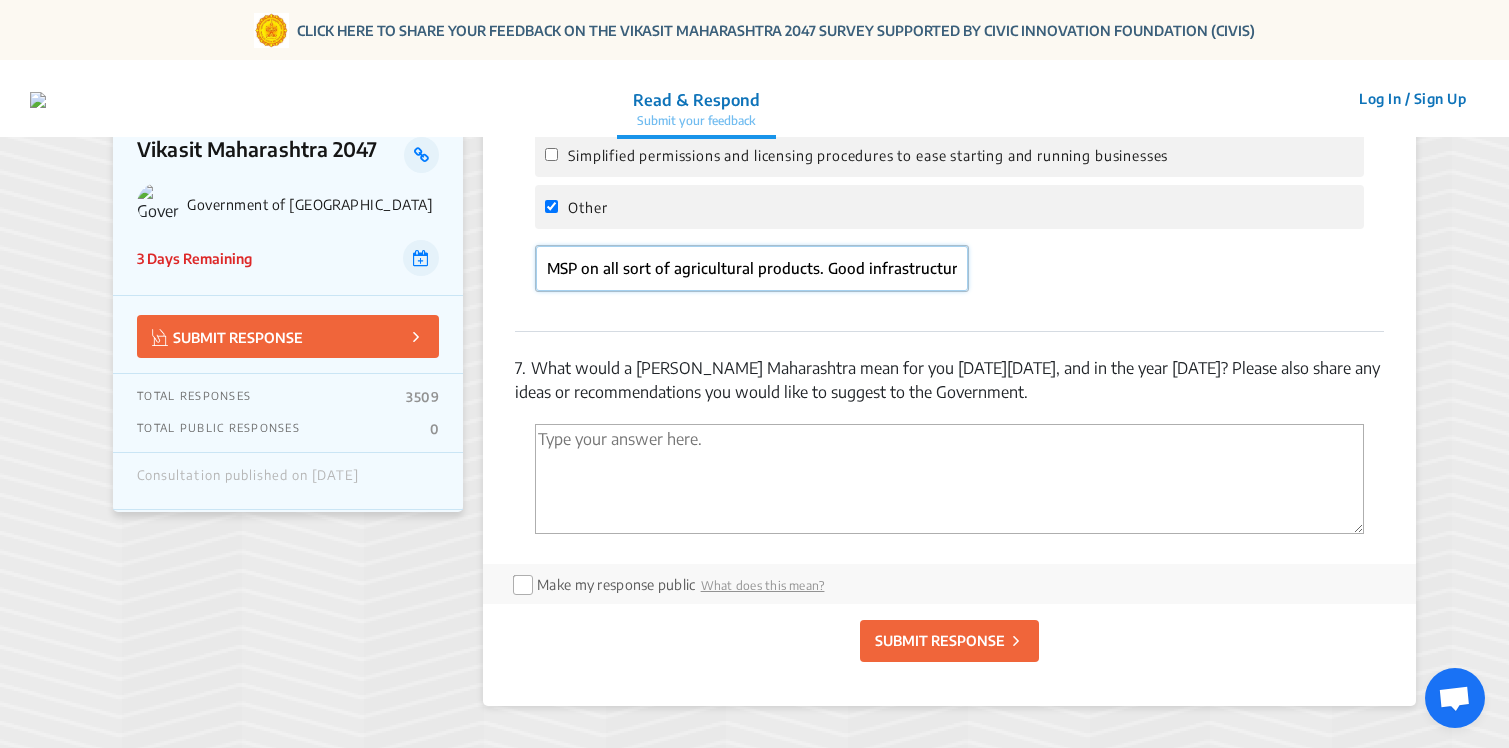 type on "MSP on all sort of agricultural products. Good infrastructure for storage and sell of agricultural products." 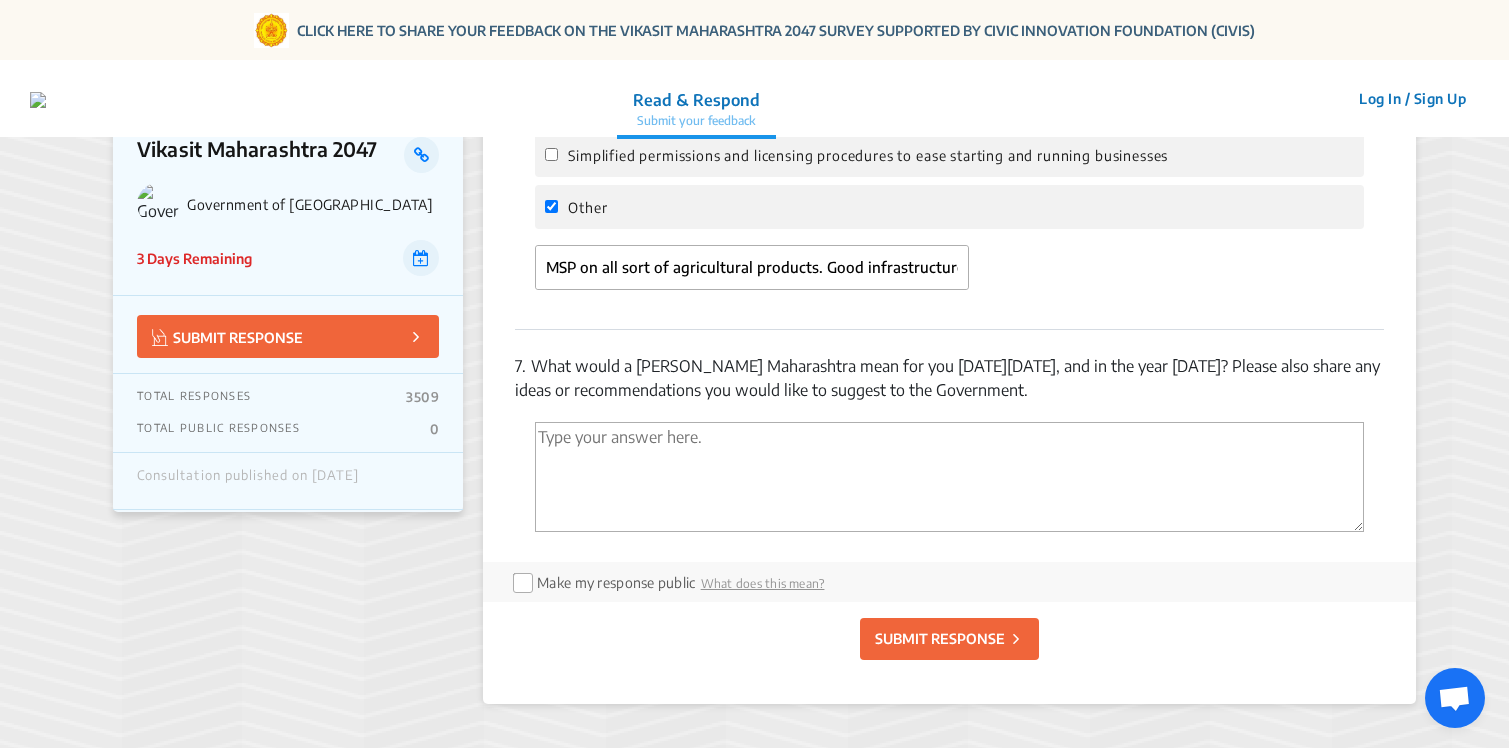 click at bounding box center (949, 477) 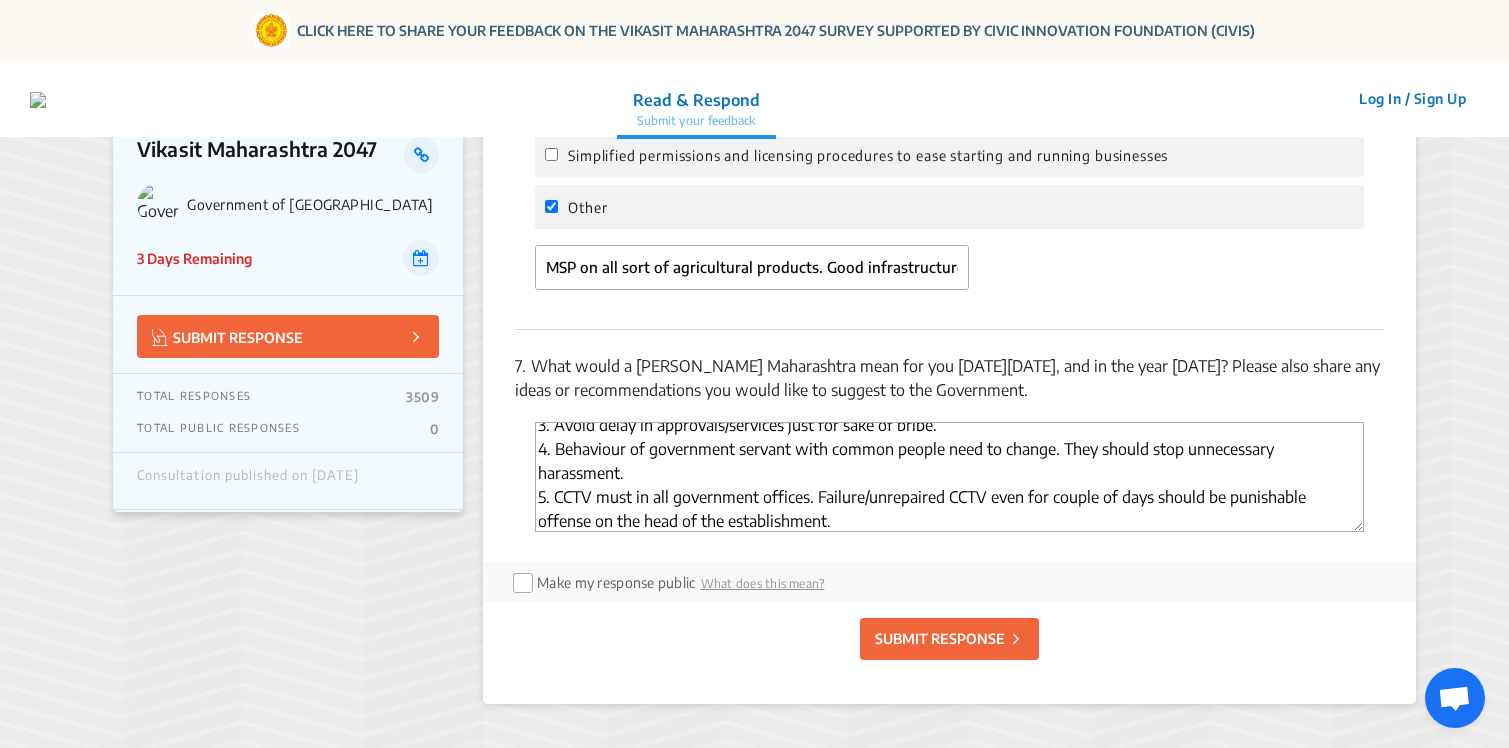 scroll, scrollTop: 0, scrollLeft: 0, axis: both 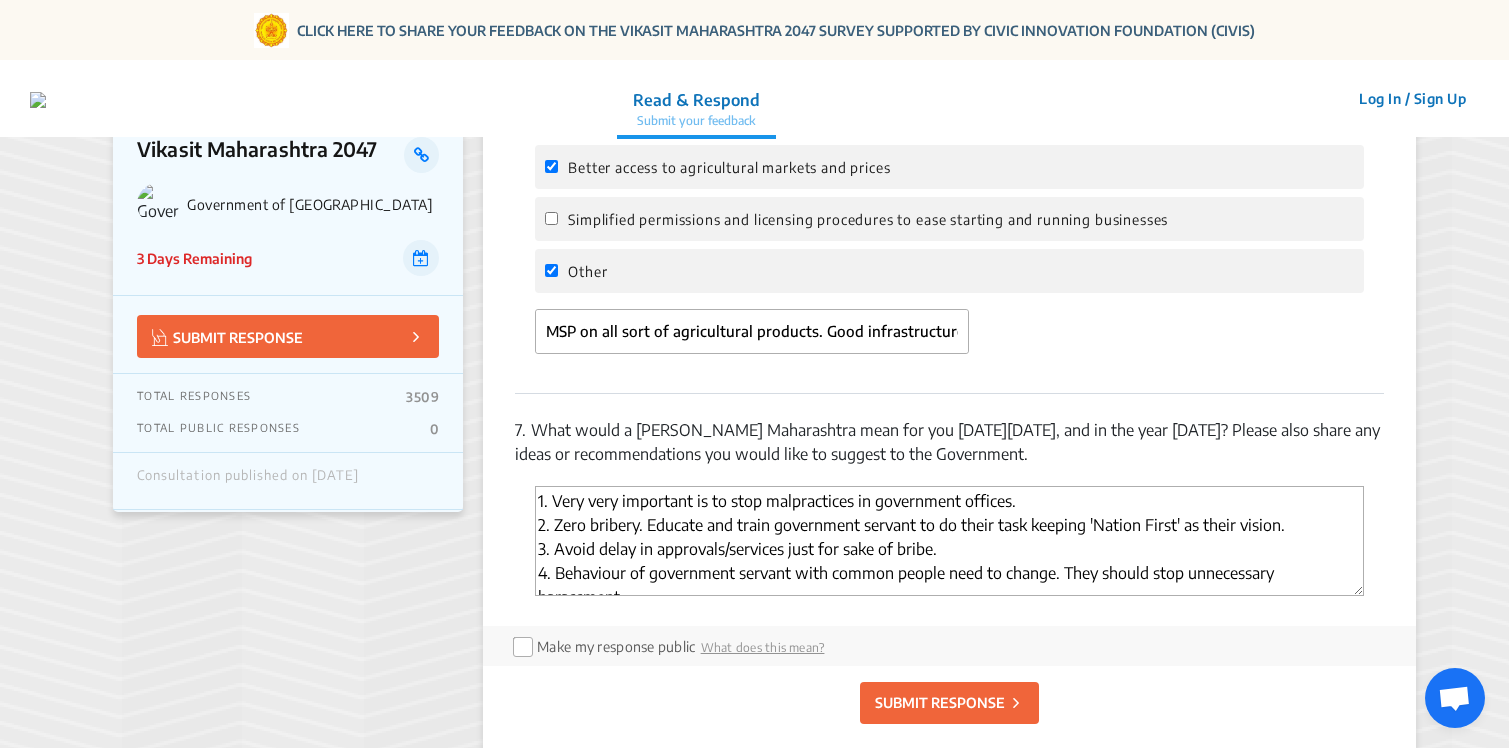 type on "1. Very very important is to stop malpractices in government offices.
2. Zero bribery. Educate and train government servant to do their task keeping 'Nation First' as their vision.
3. Avoid delay in approvals/services just for sake of bribe.
4. Behaviour of government servant with common people need to change. They should stop unnecessary harassment.
5. CCTV must in all government offices. Failure/unrepaired CCTV even for couple of days should be punishable offense on the head of the establishment." 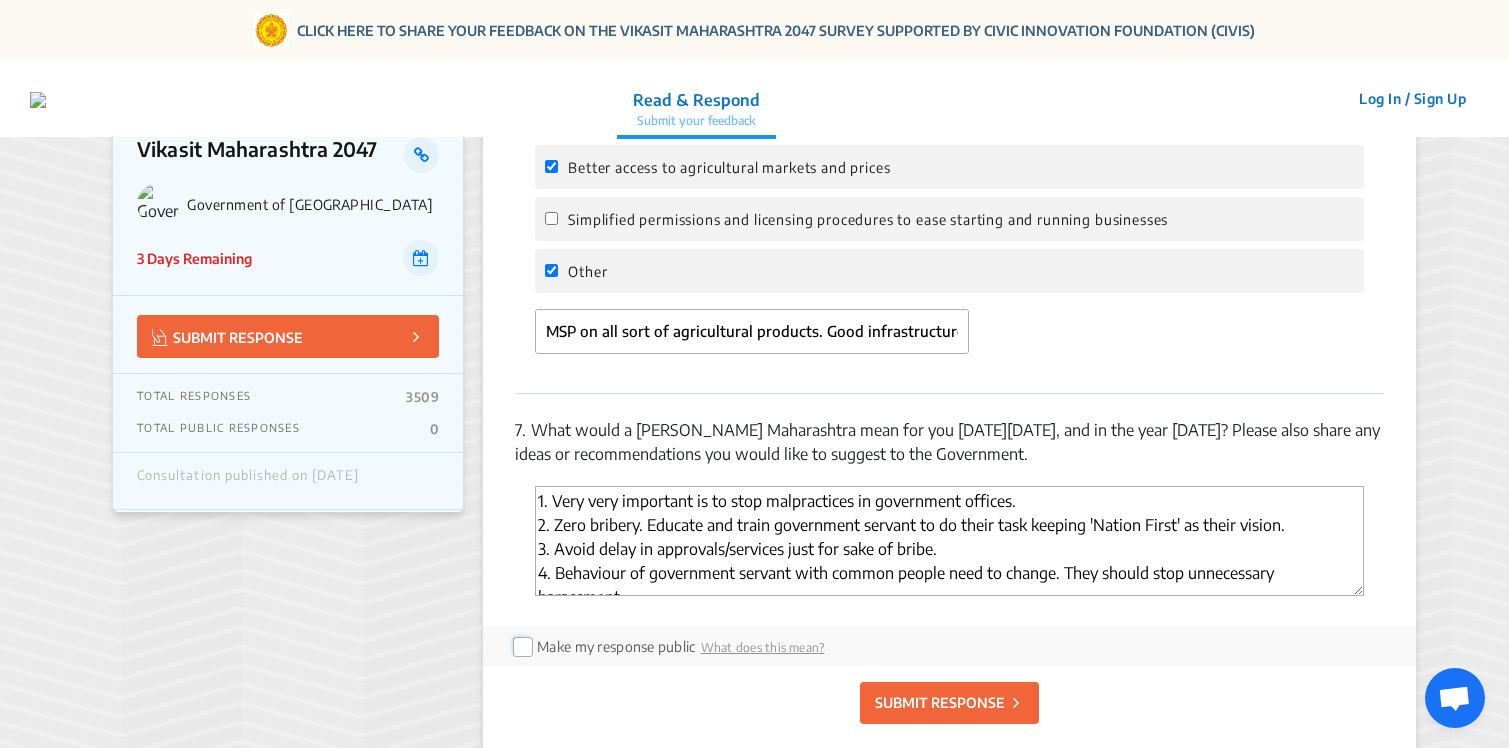 click 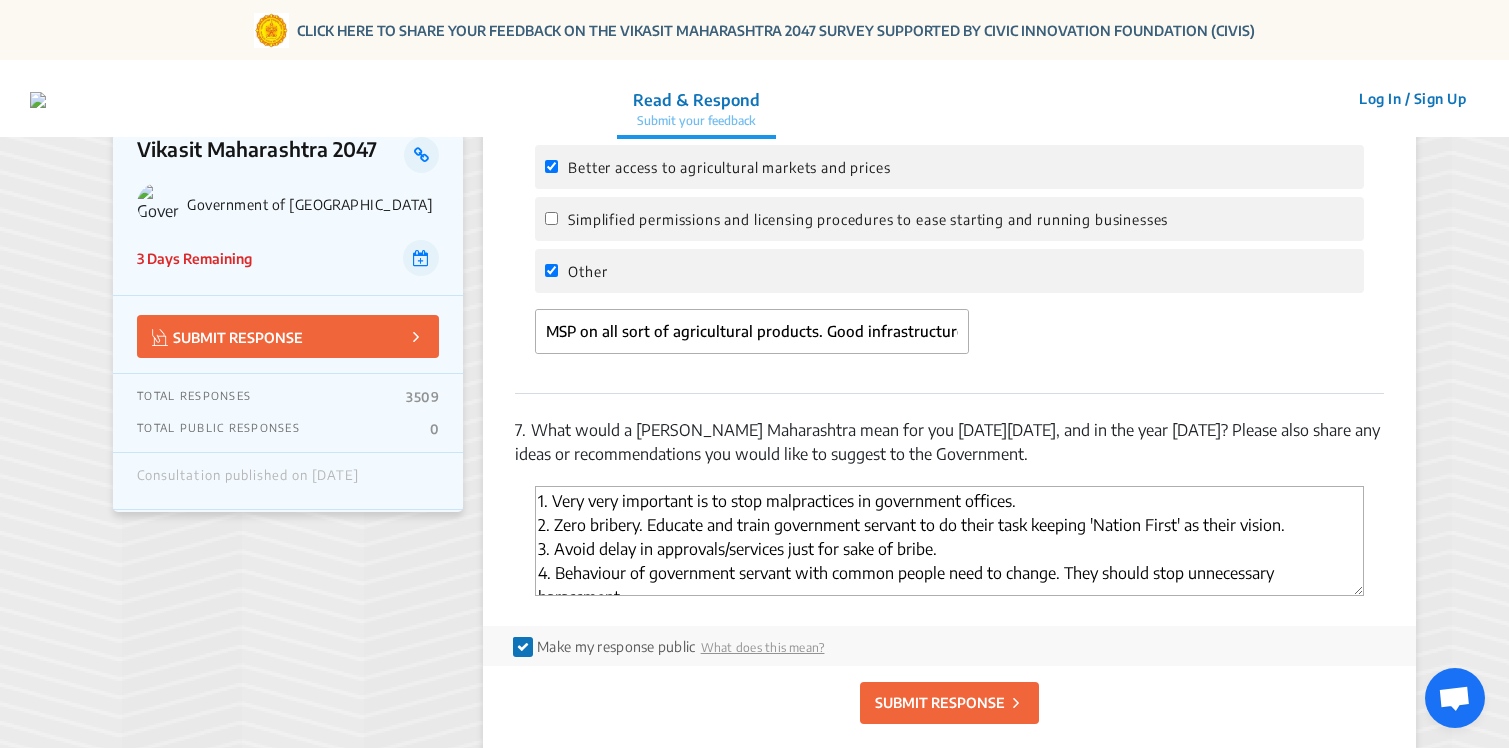 click on "SUBMIT RESPONSE" 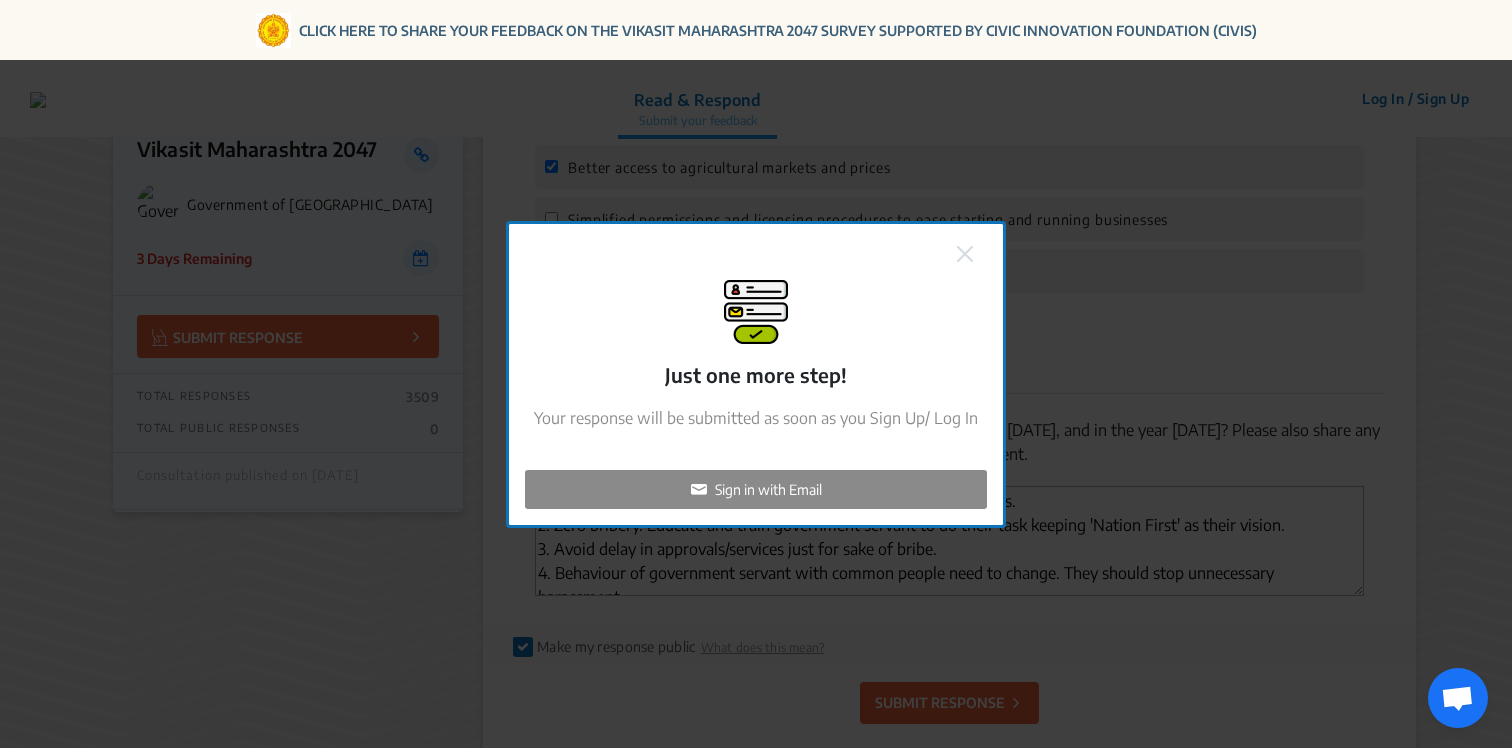 click on "Sign in with Email" 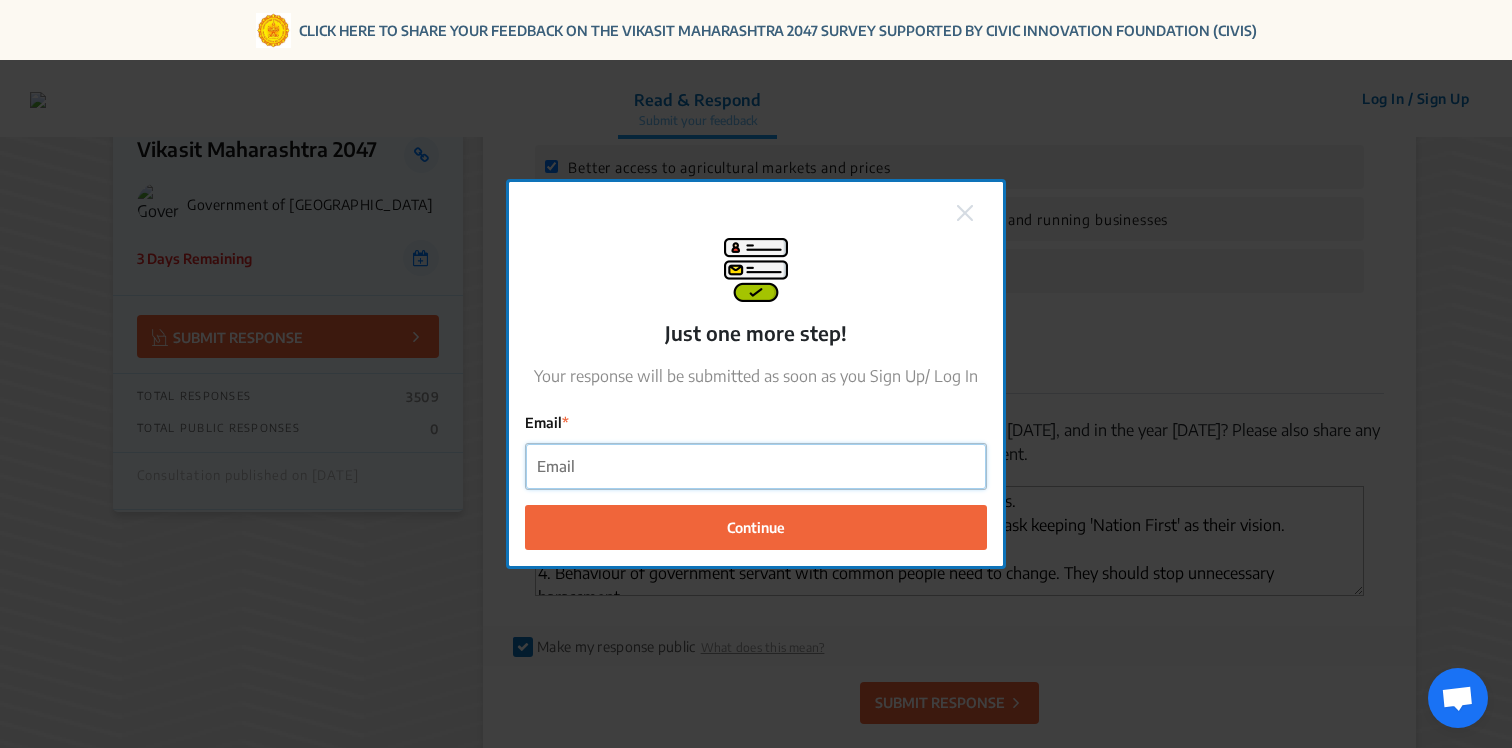 click on "Email" at bounding box center (756, 466) 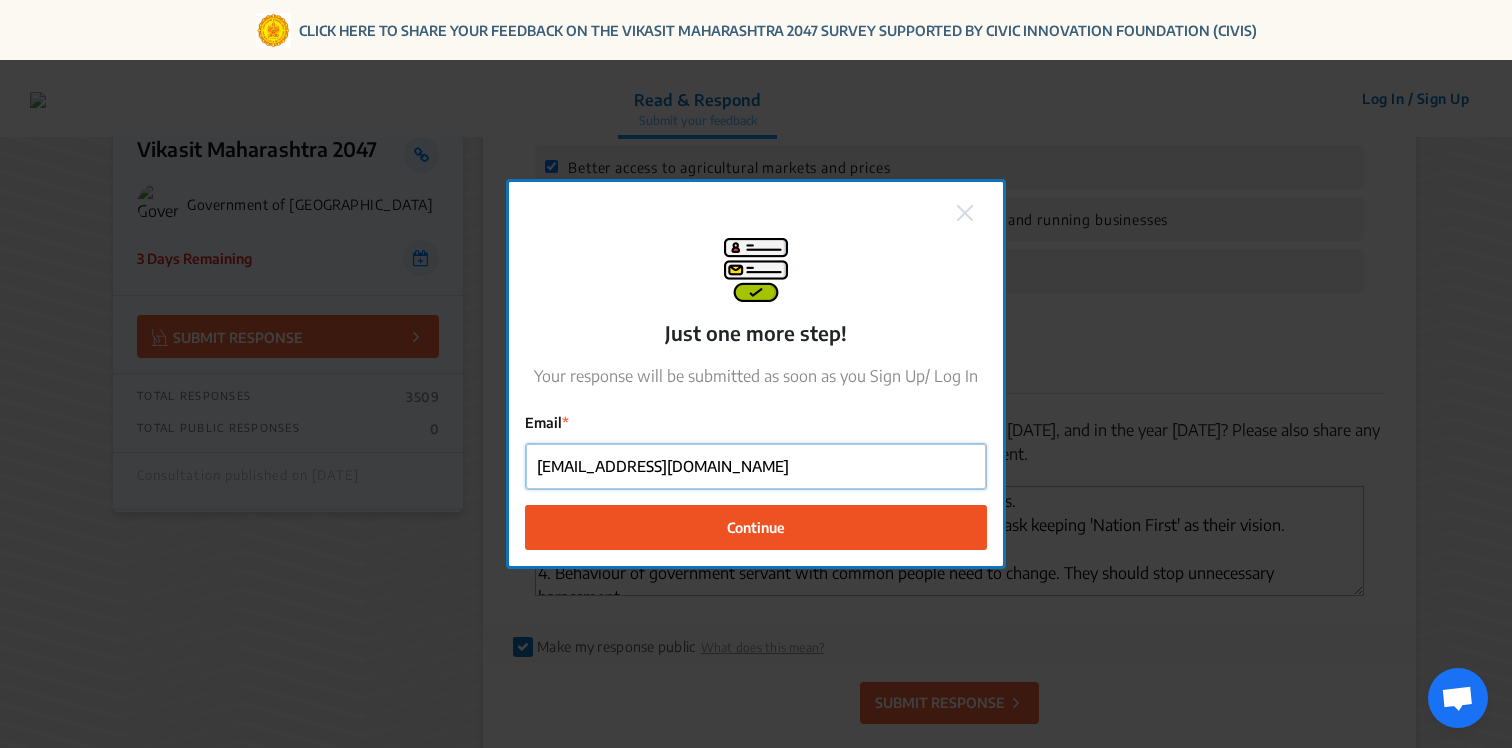 type on "[EMAIL_ADDRESS][DOMAIN_NAME]" 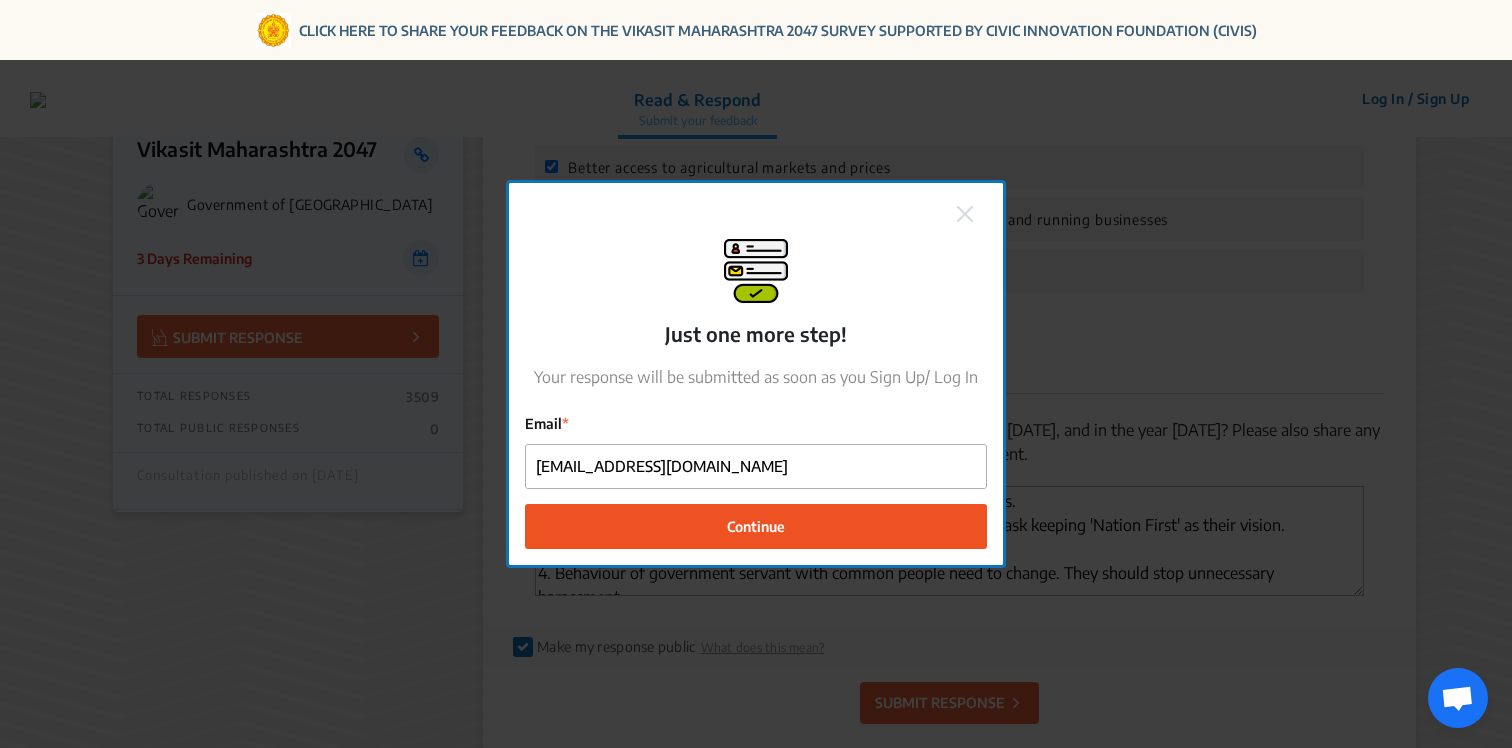click on "Continue" 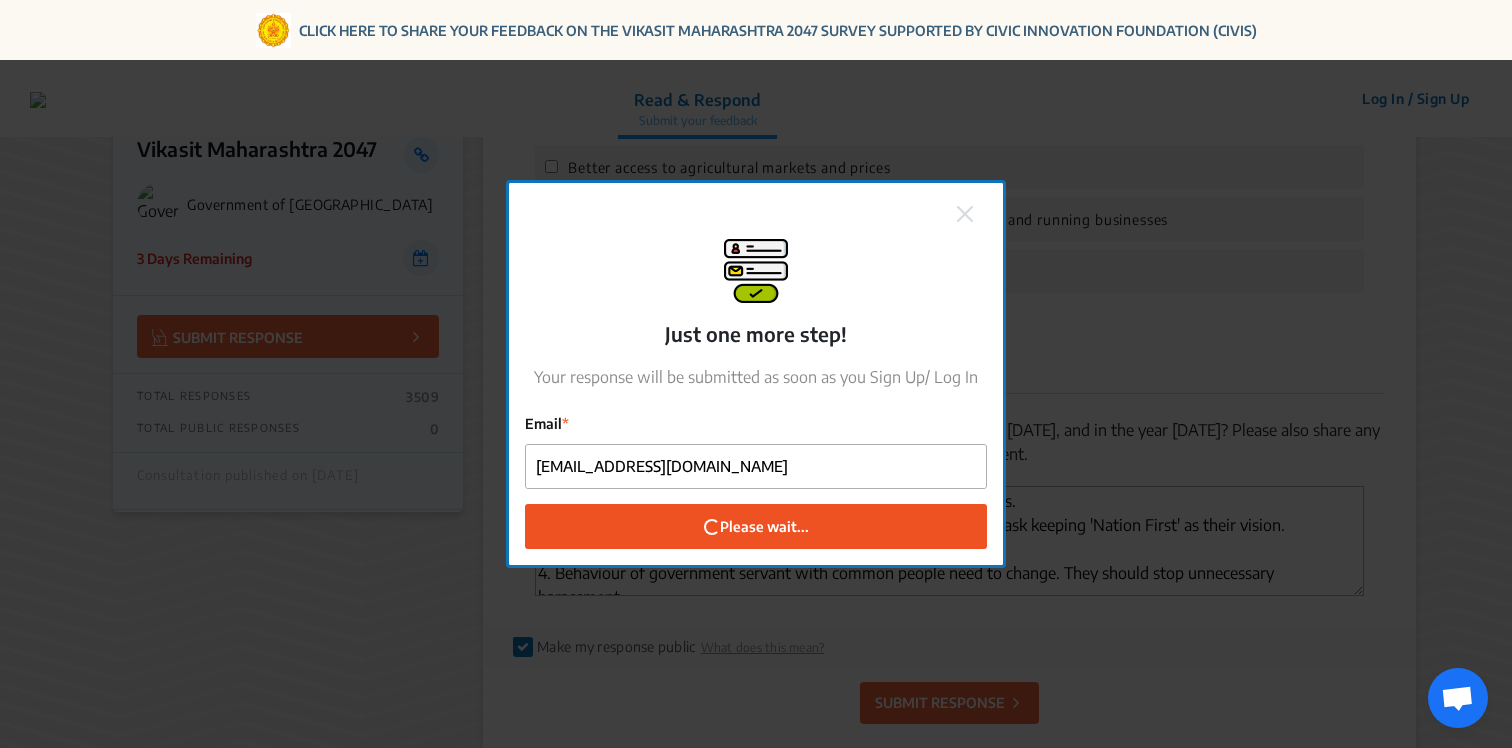 checkbox on "false" 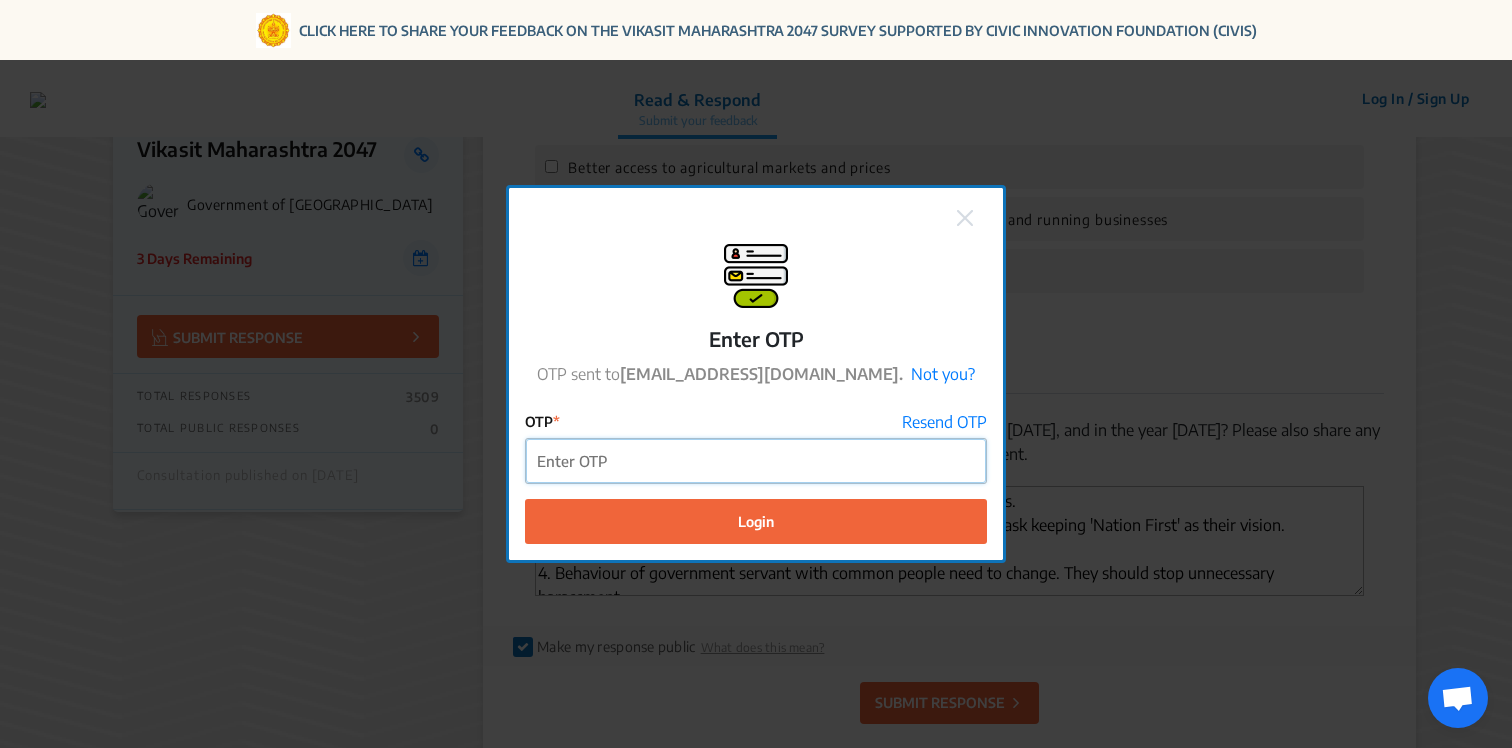 click on "OTP" at bounding box center (756, 461) 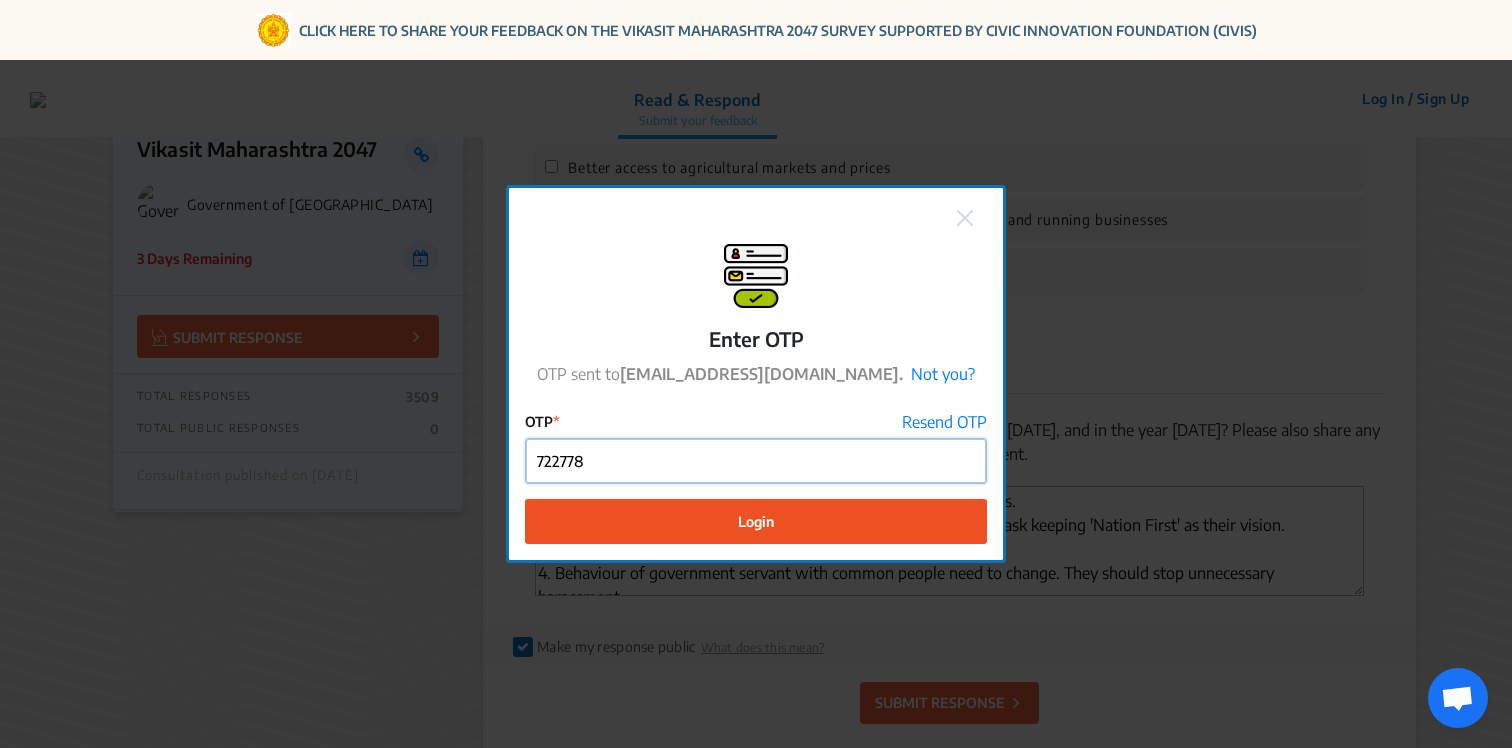 type on "722778" 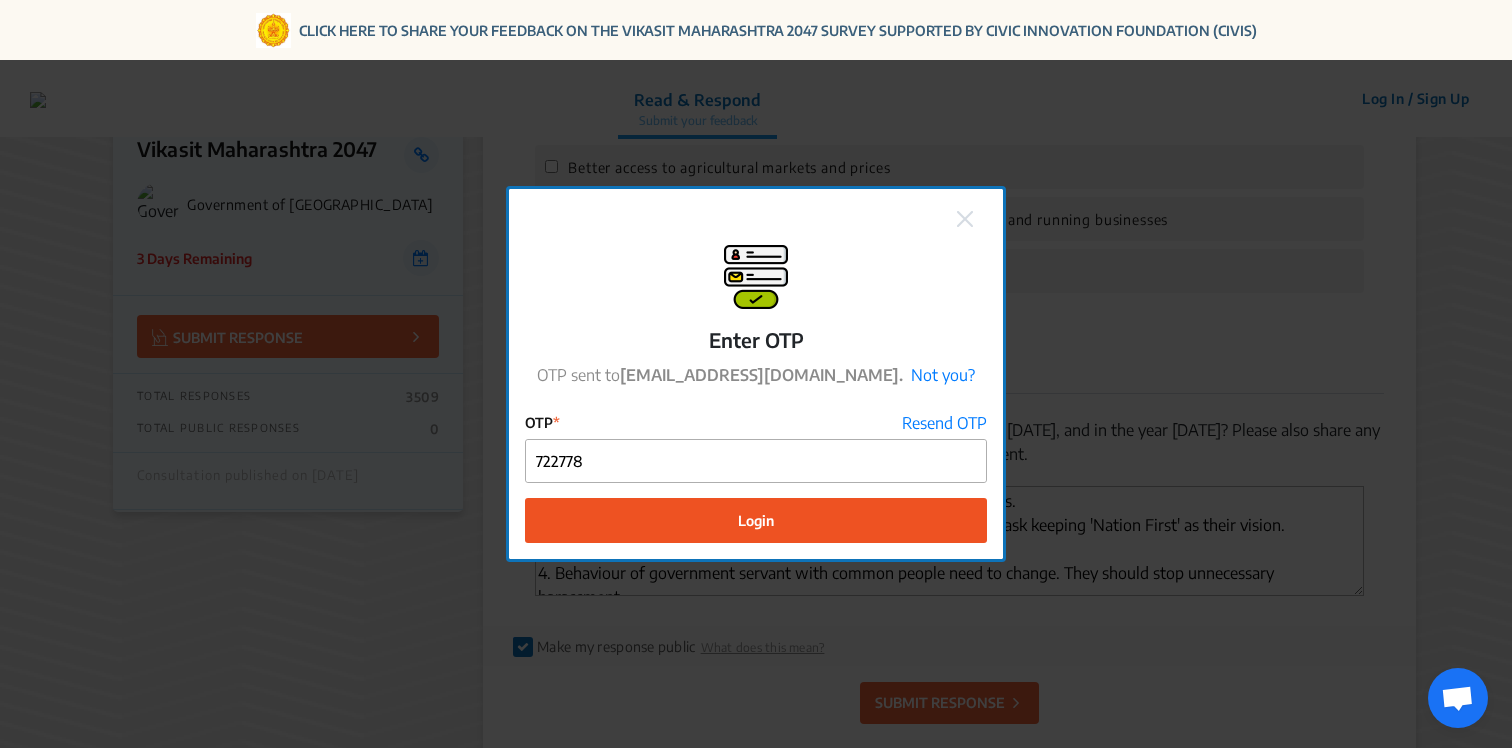 click on "Login" 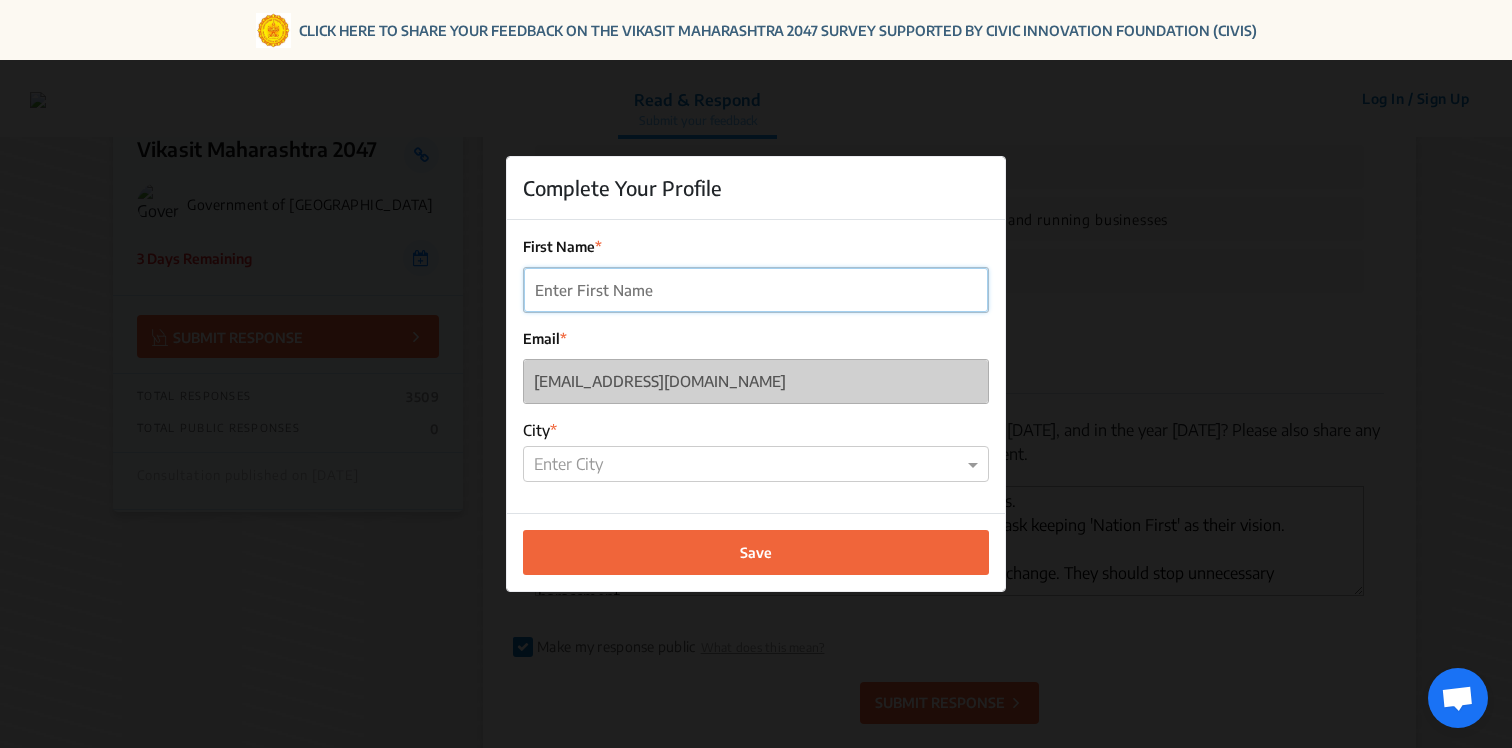 click on "First Name" at bounding box center (756, 290) 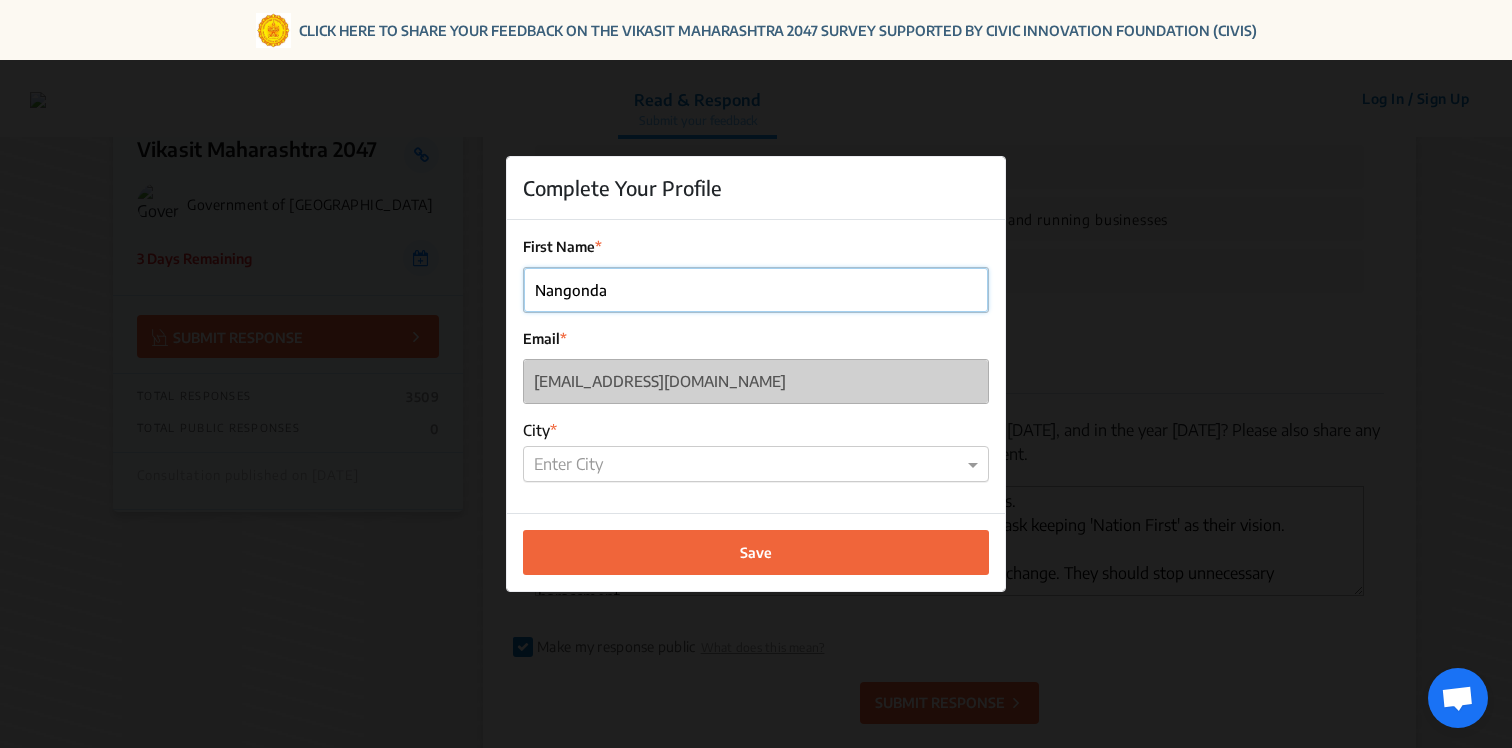 type on "Nangonda" 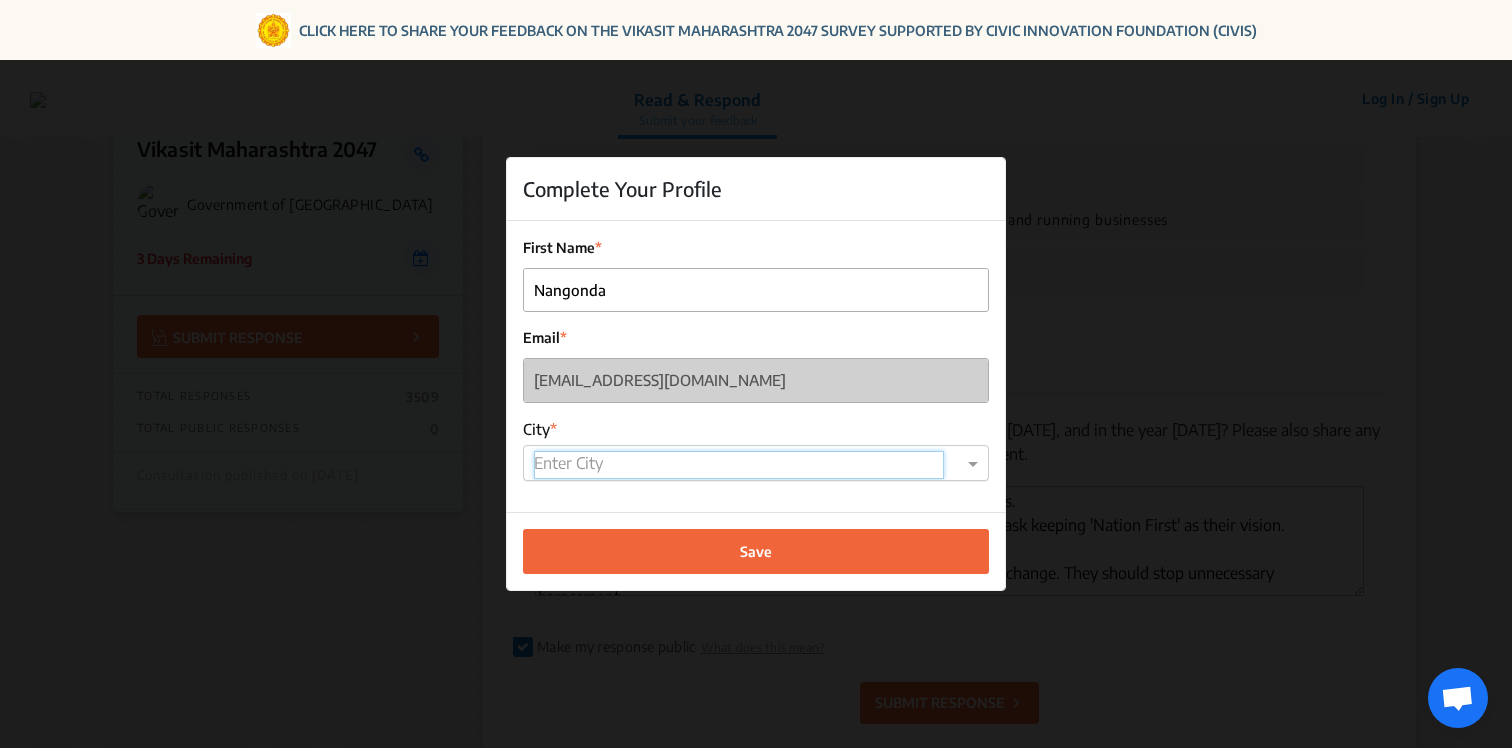 click at bounding box center [739, 465] 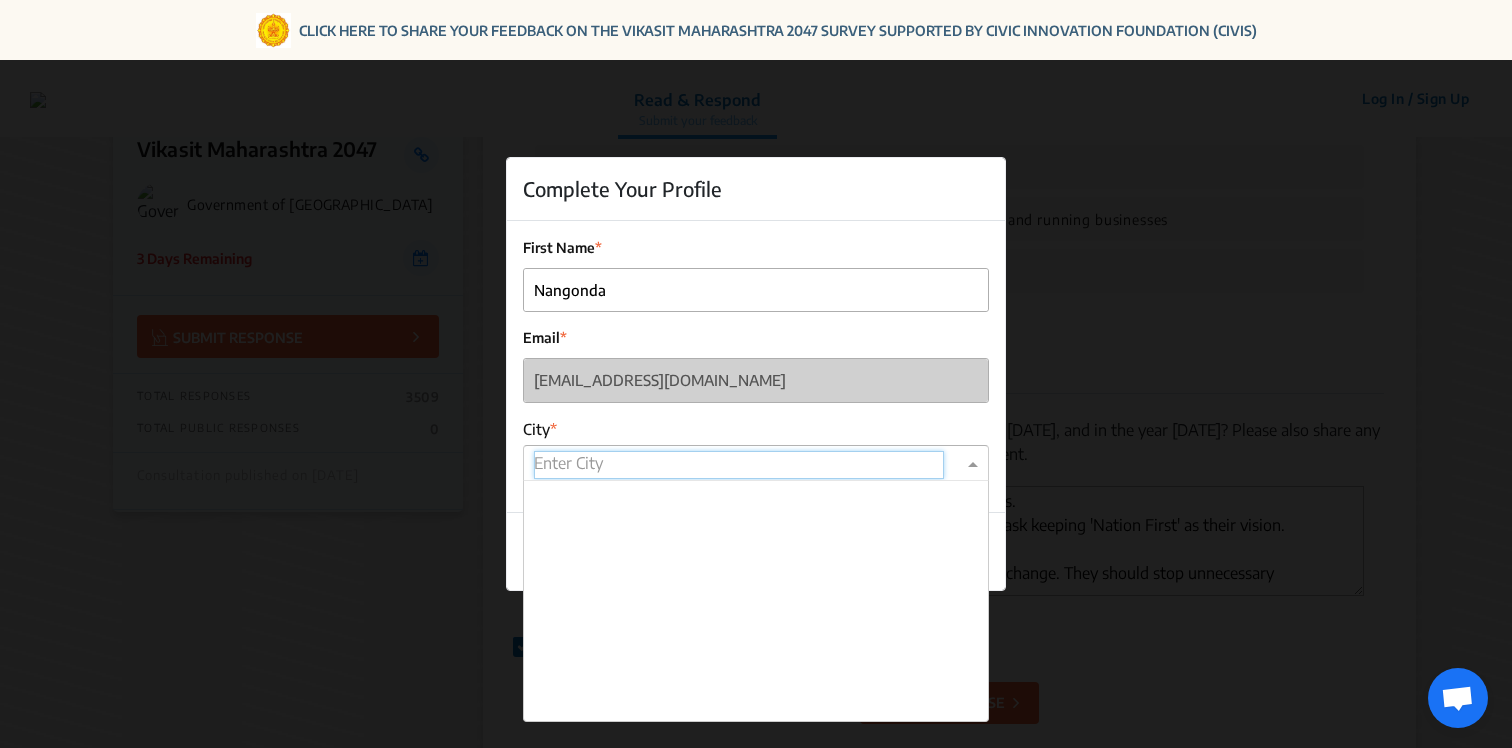 scroll, scrollTop: 0, scrollLeft: 0, axis: both 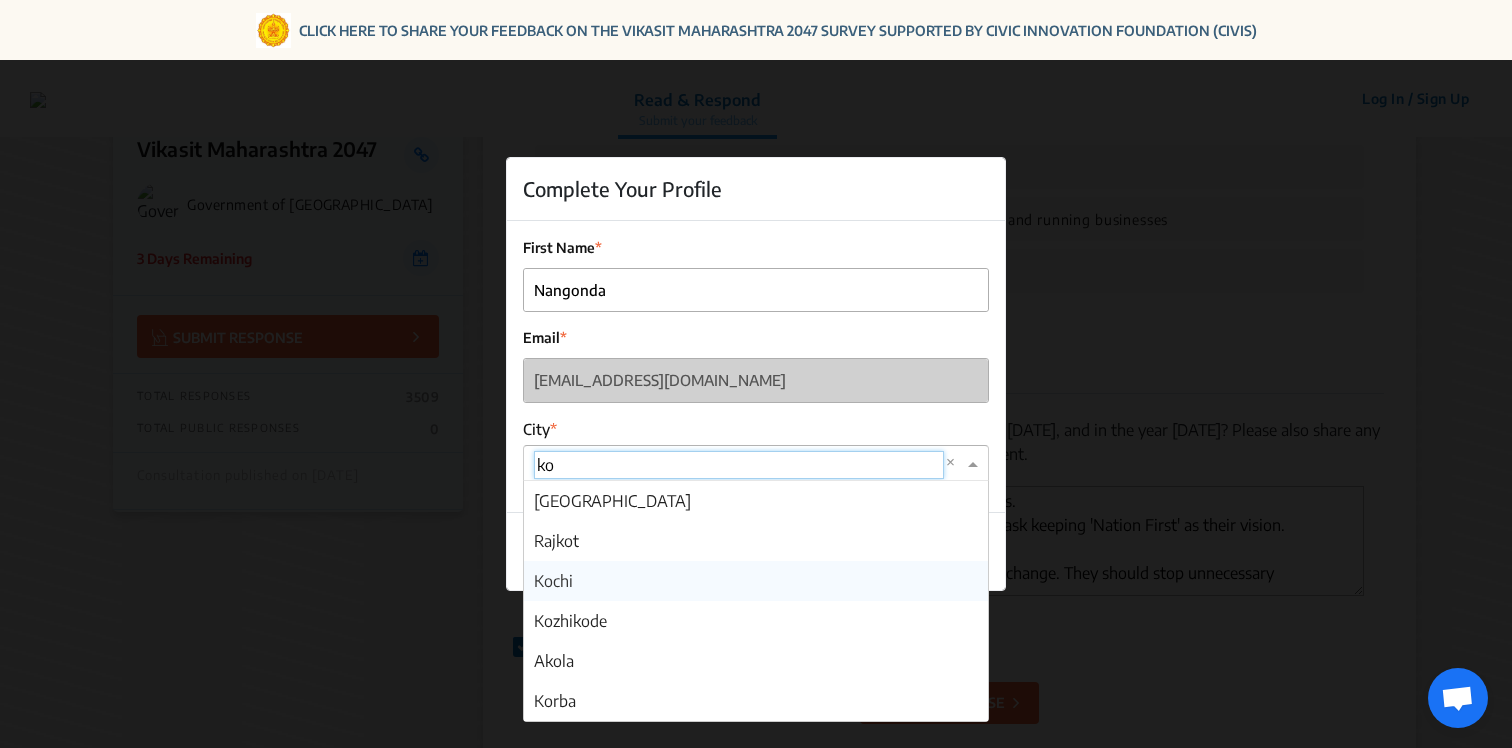 type on "k" 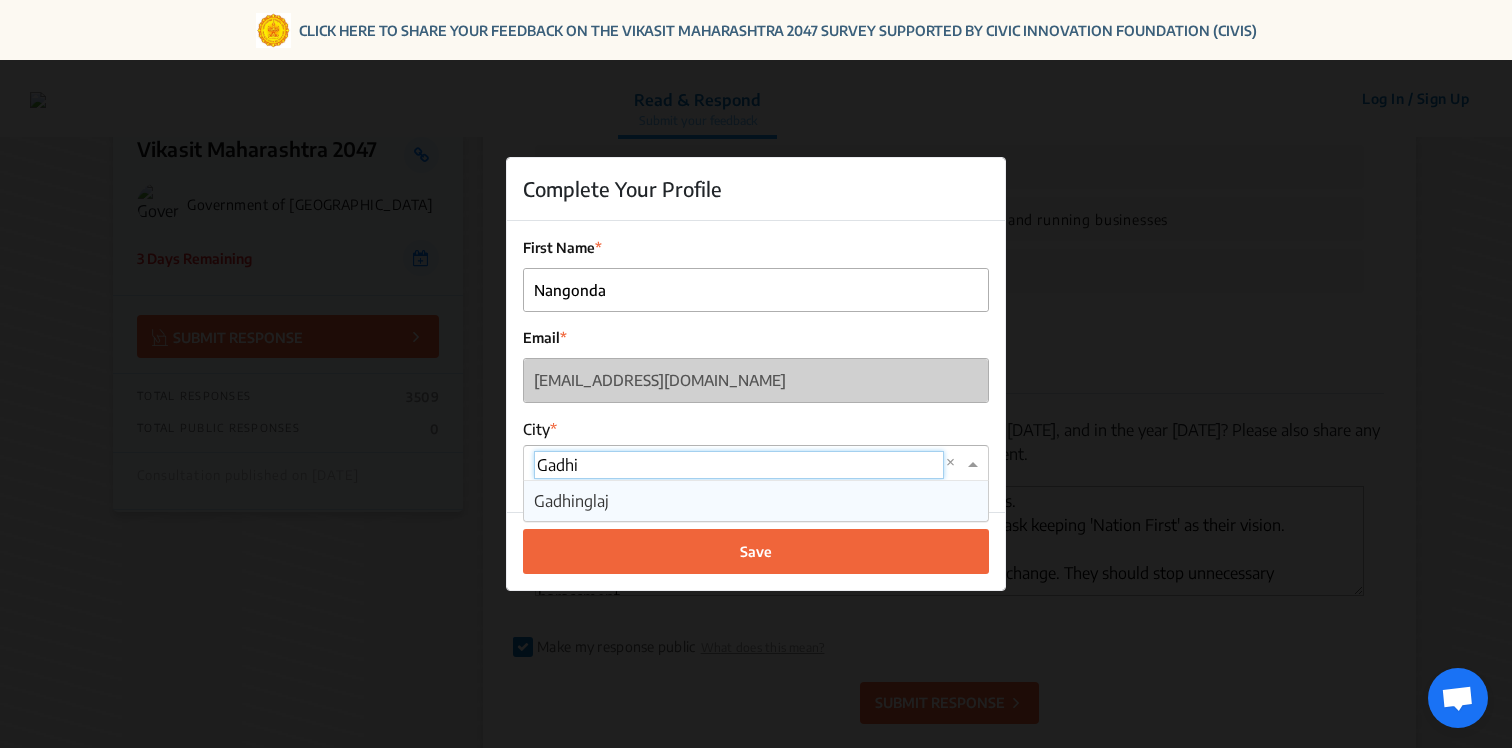 type on "Gadhin" 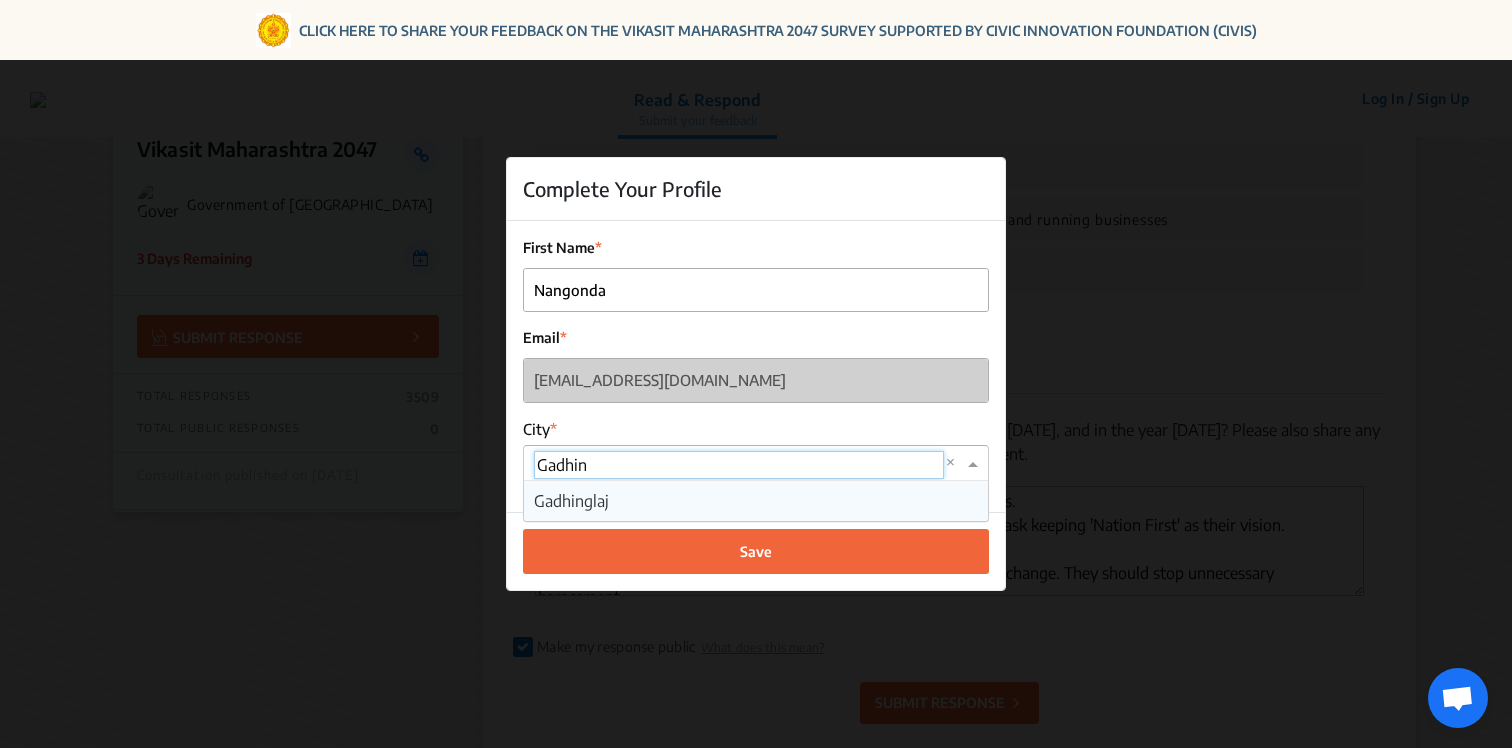 click on "Gadhinglaj" at bounding box center [756, 501] 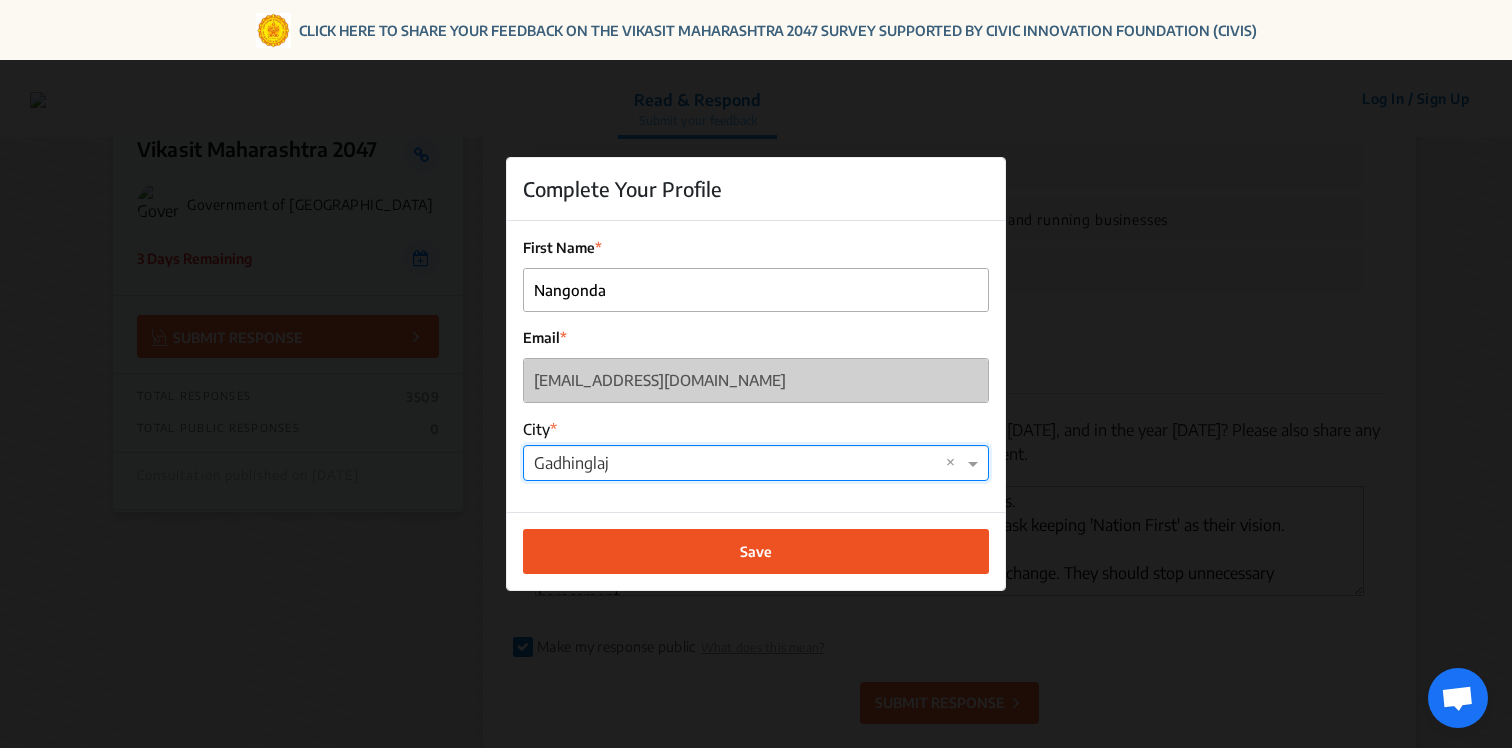 click on "Save" 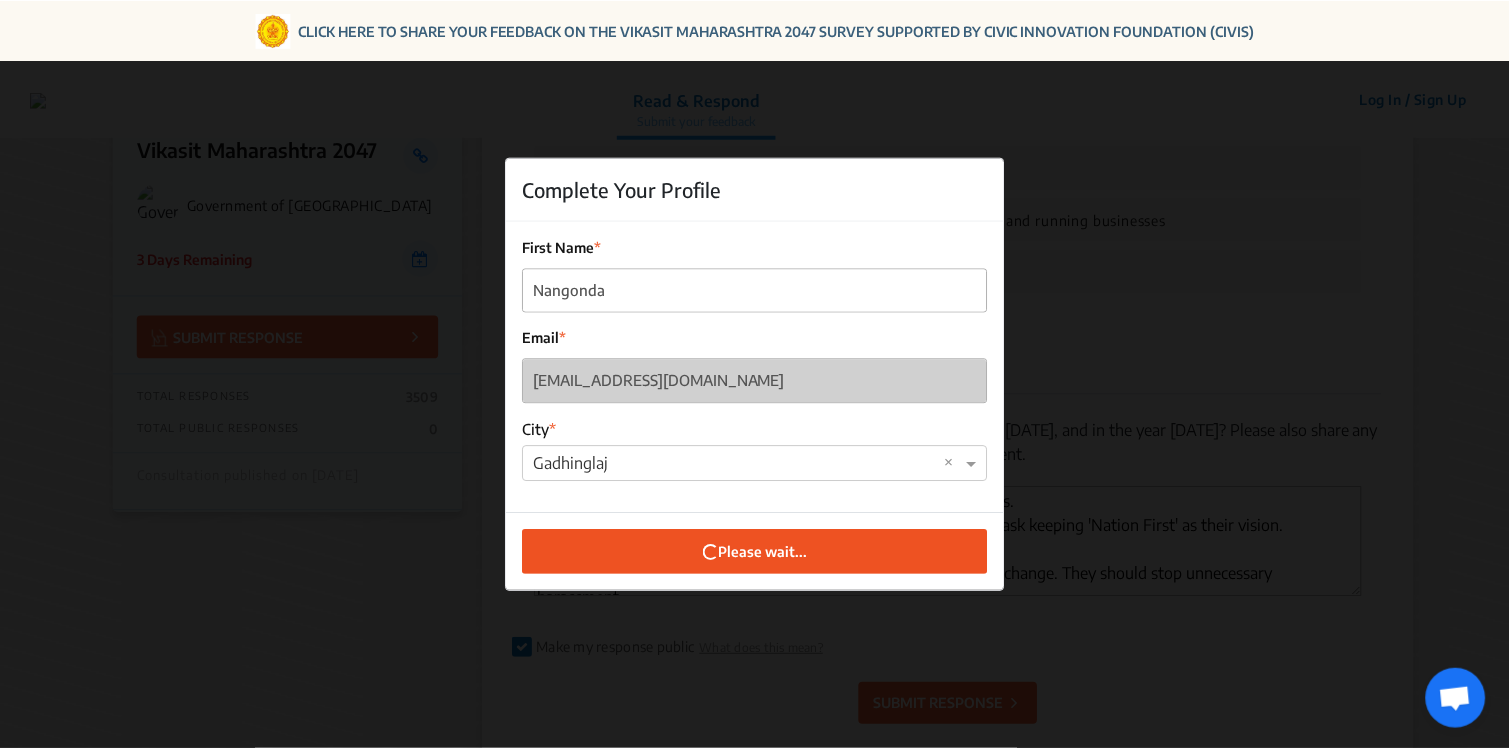 scroll, scrollTop: 550, scrollLeft: 0, axis: vertical 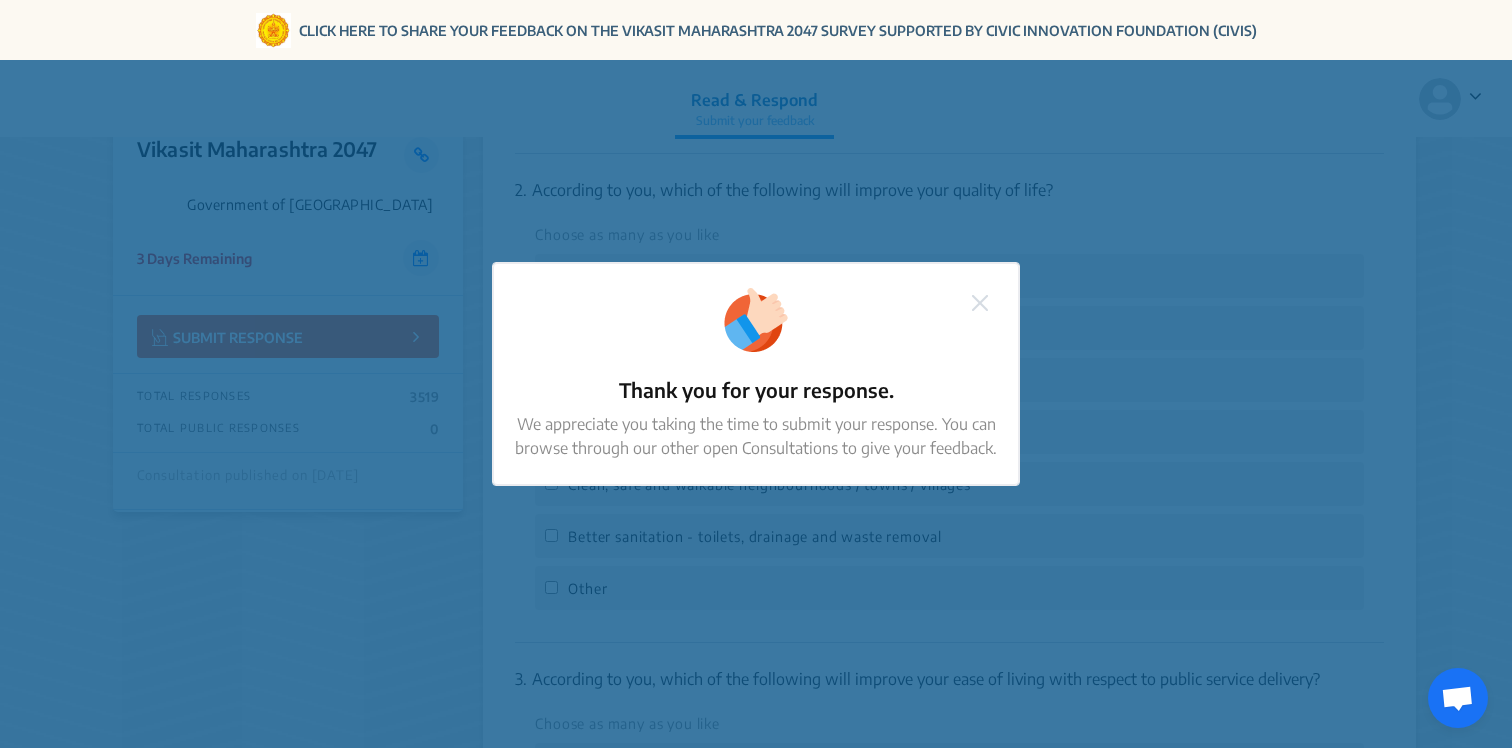 click 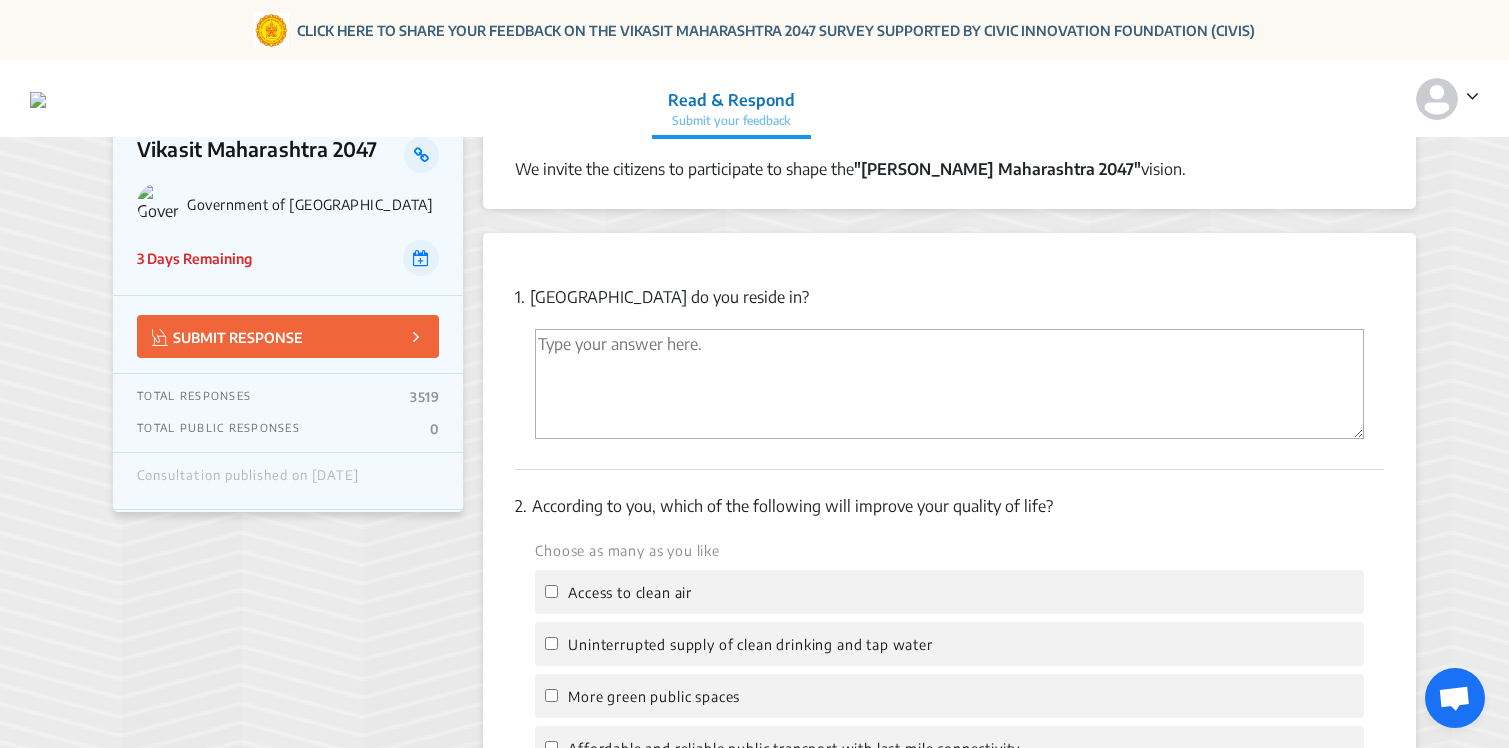 scroll, scrollTop: 238, scrollLeft: 0, axis: vertical 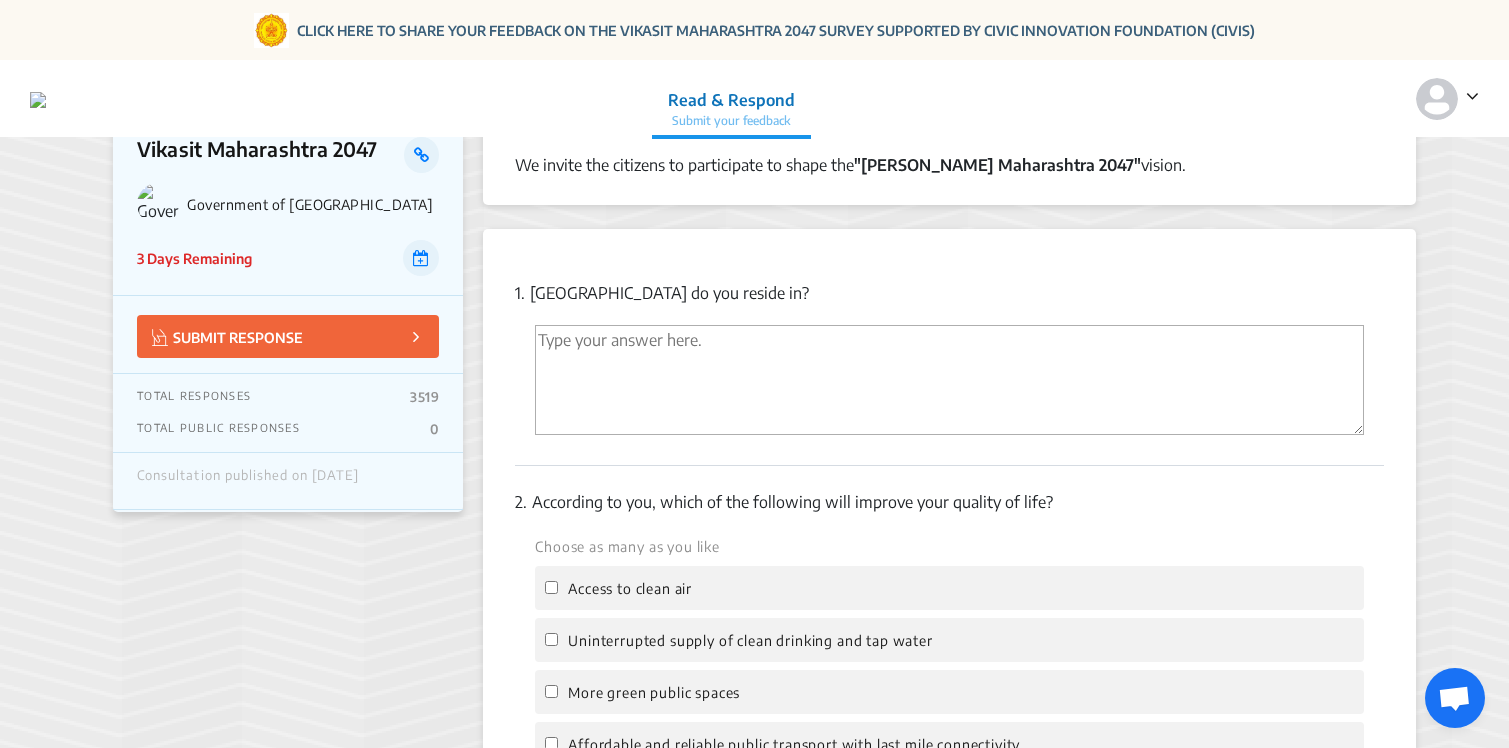 click on "Consultation published on [DATE]" 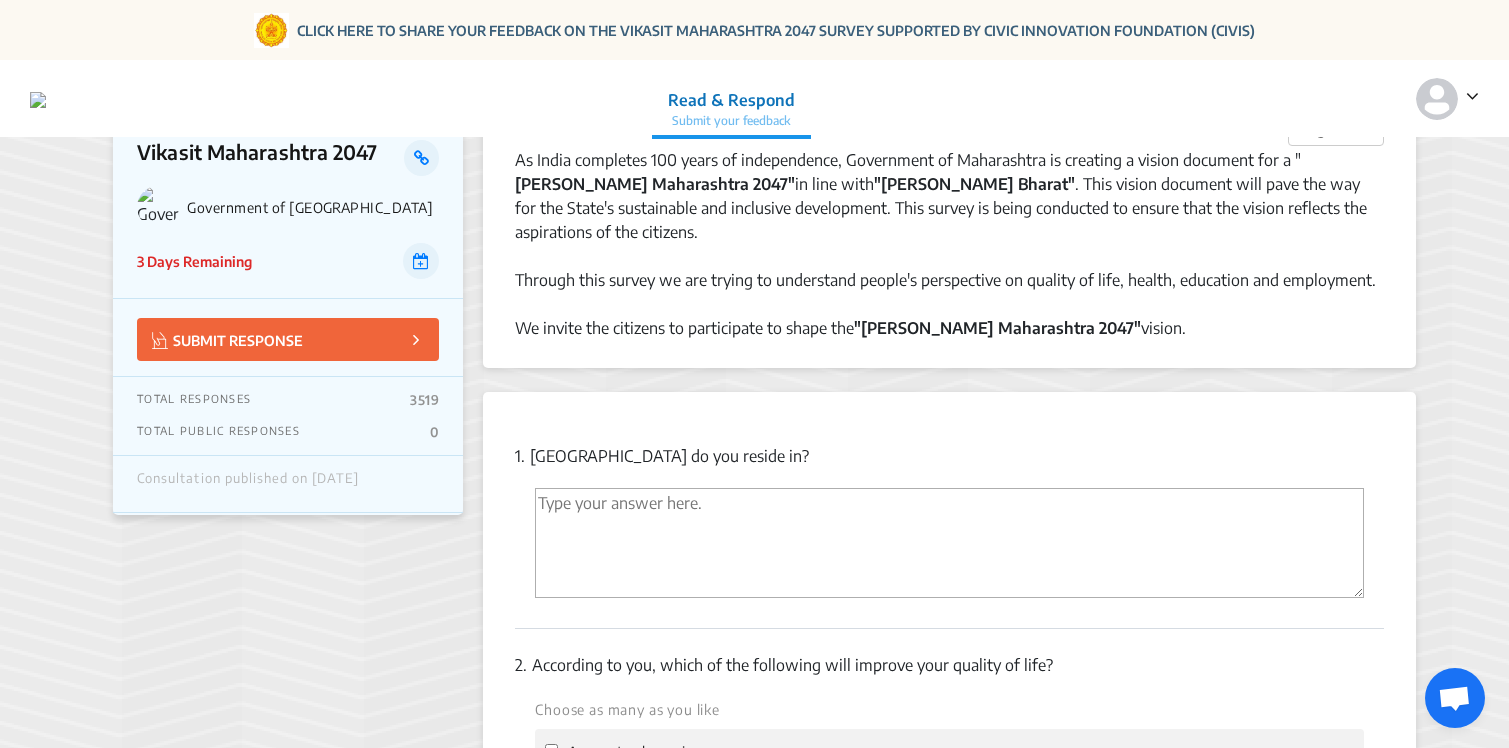 scroll, scrollTop: 0, scrollLeft: 0, axis: both 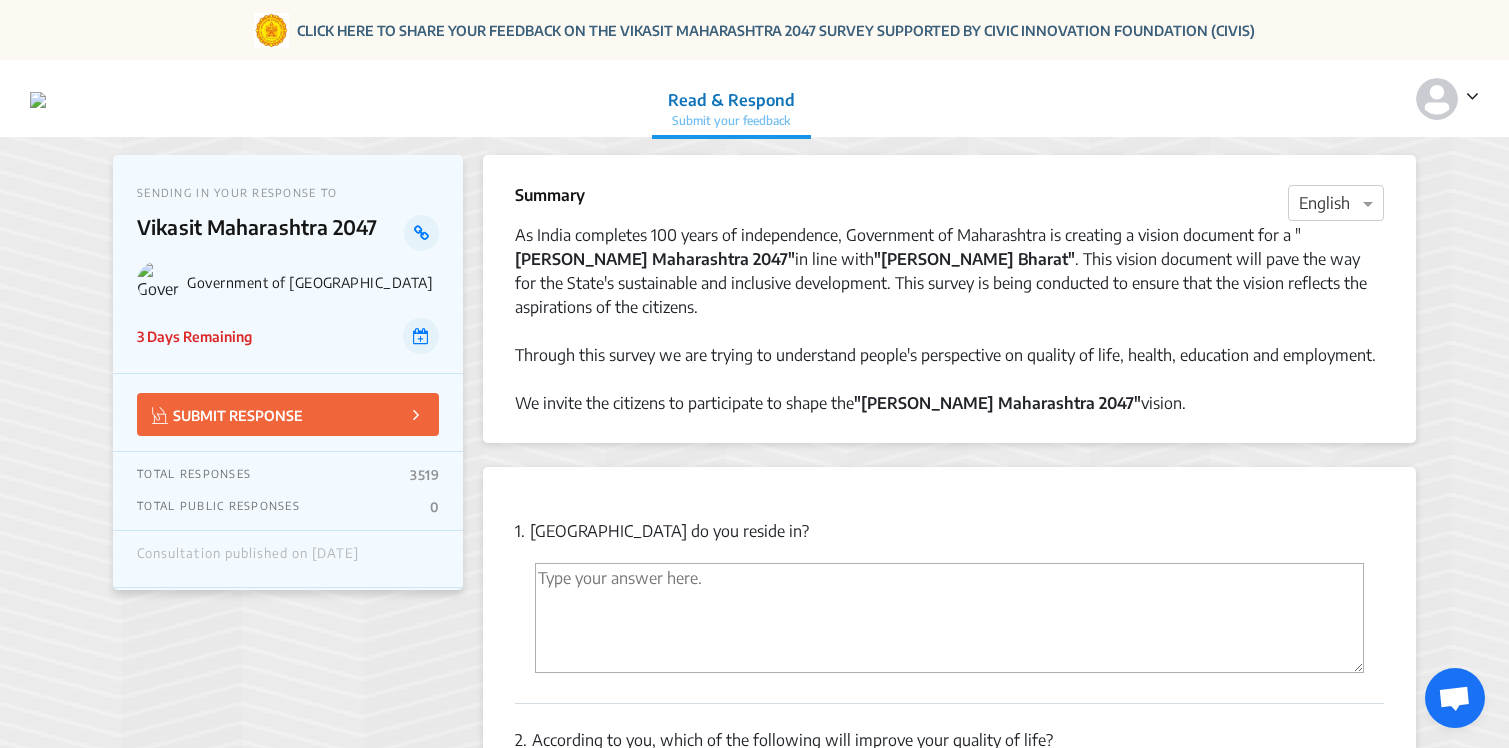 click on "TOTAL PUBLIC RESPONSES  0" 